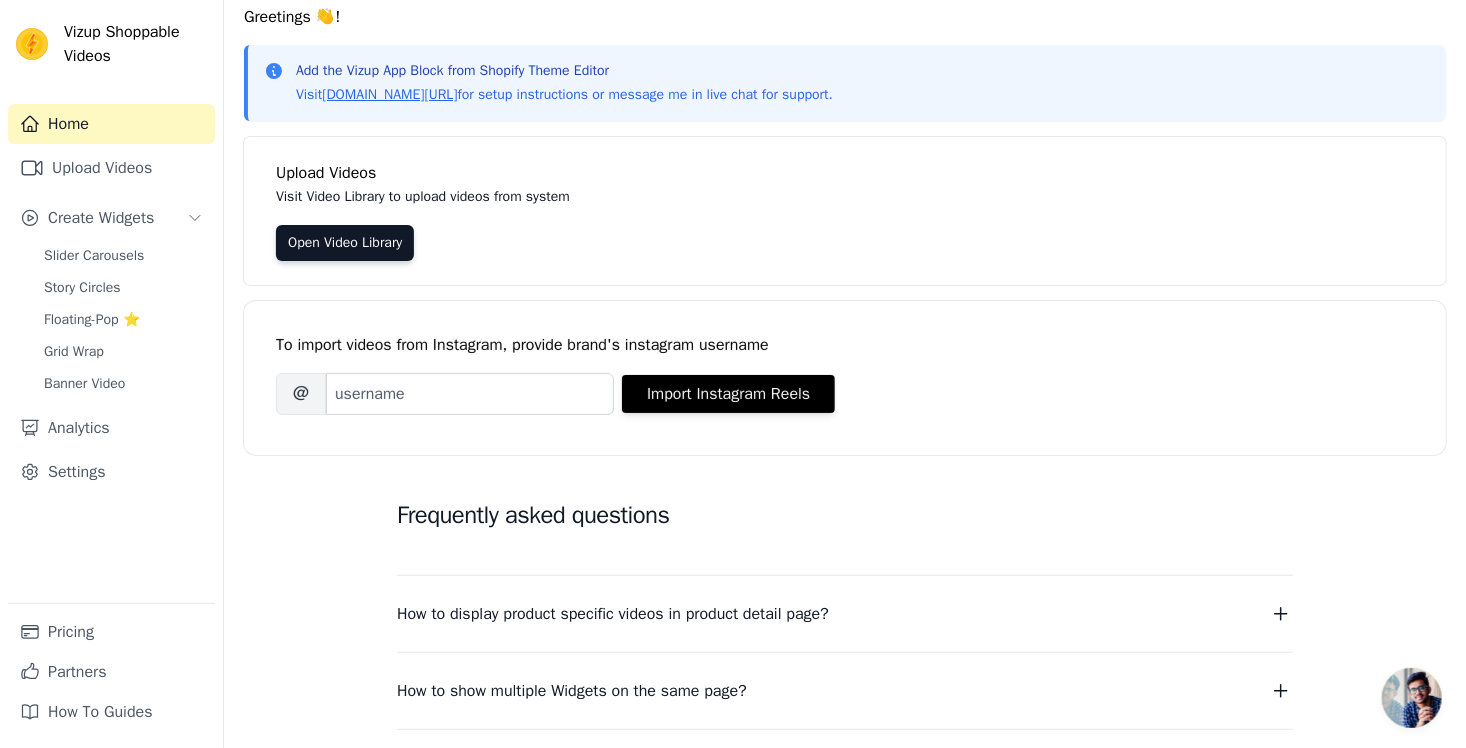 scroll, scrollTop: 0, scrollLeft: 0, axis: both 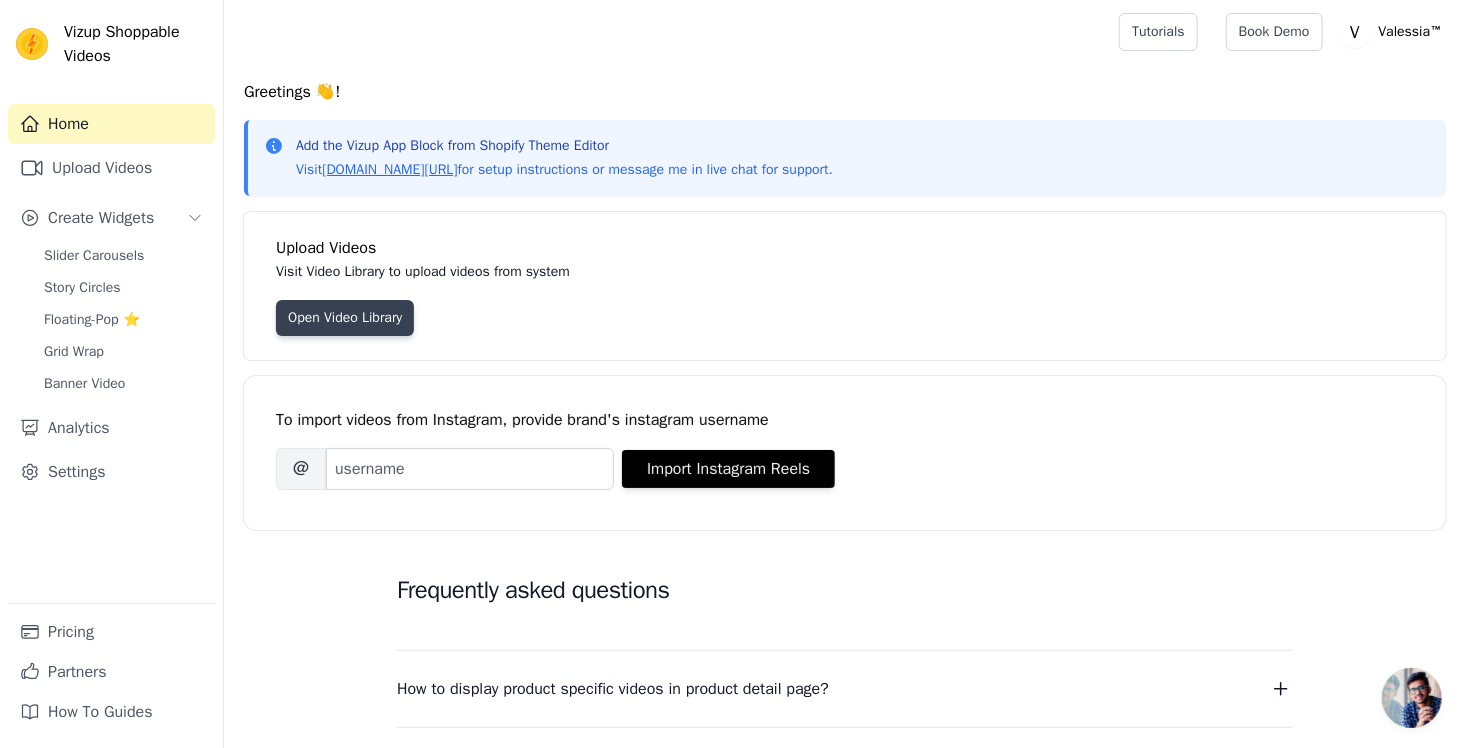 click on "Open Video Library" at bounding box center [345, 318] 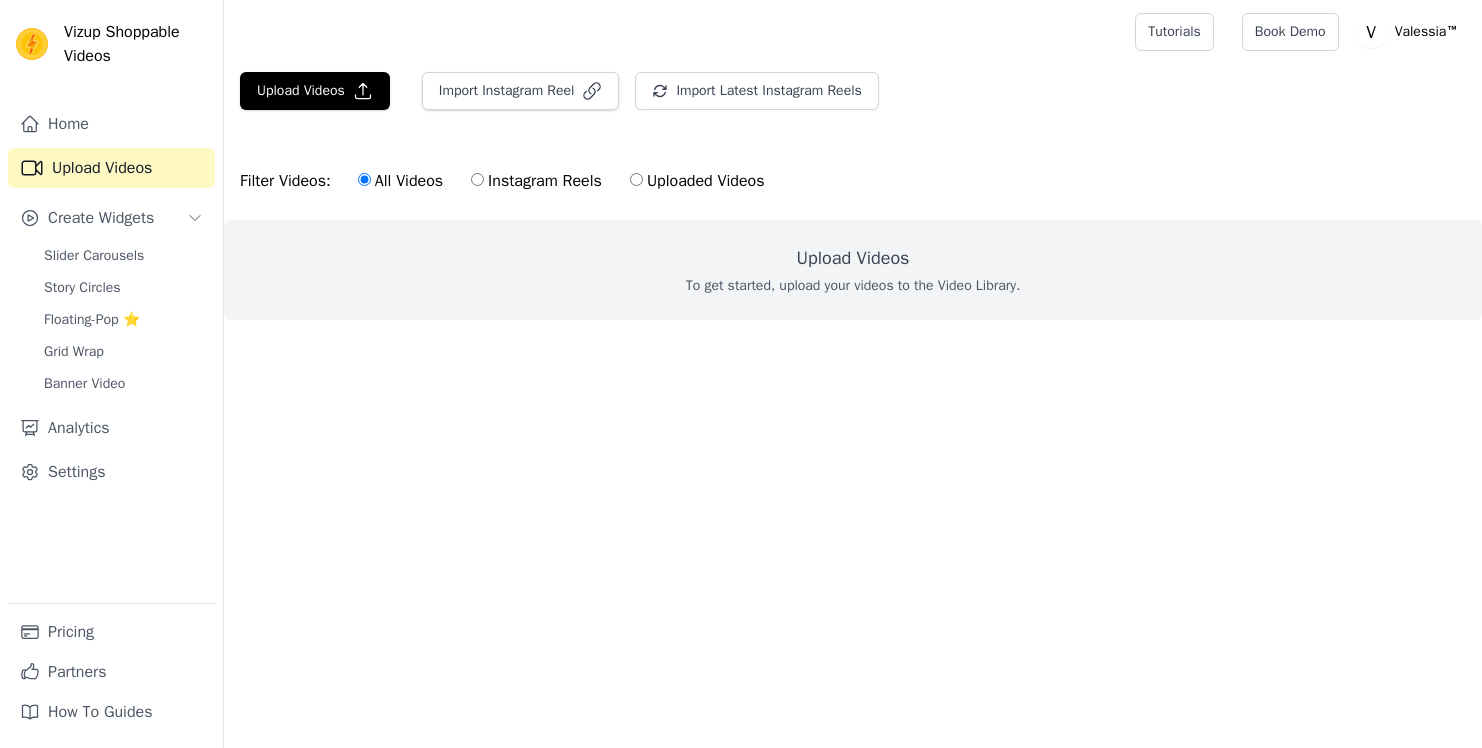 scroll, scrollTop: 0, scrollLeft: 0, axis: both 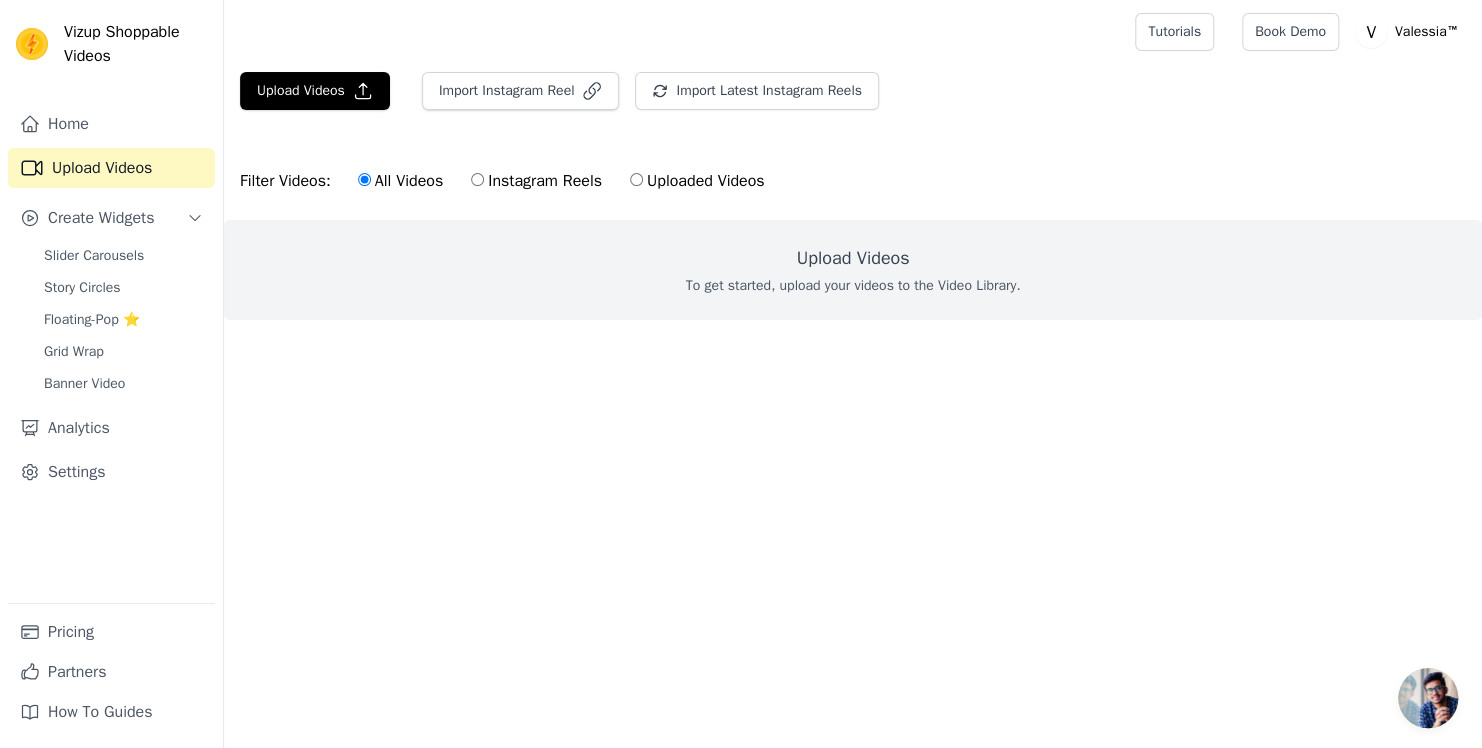 drag, startPoint x: 0, startPoint y: 0, endPoint x: 295, endPoint y: 392, distance: 490.60065 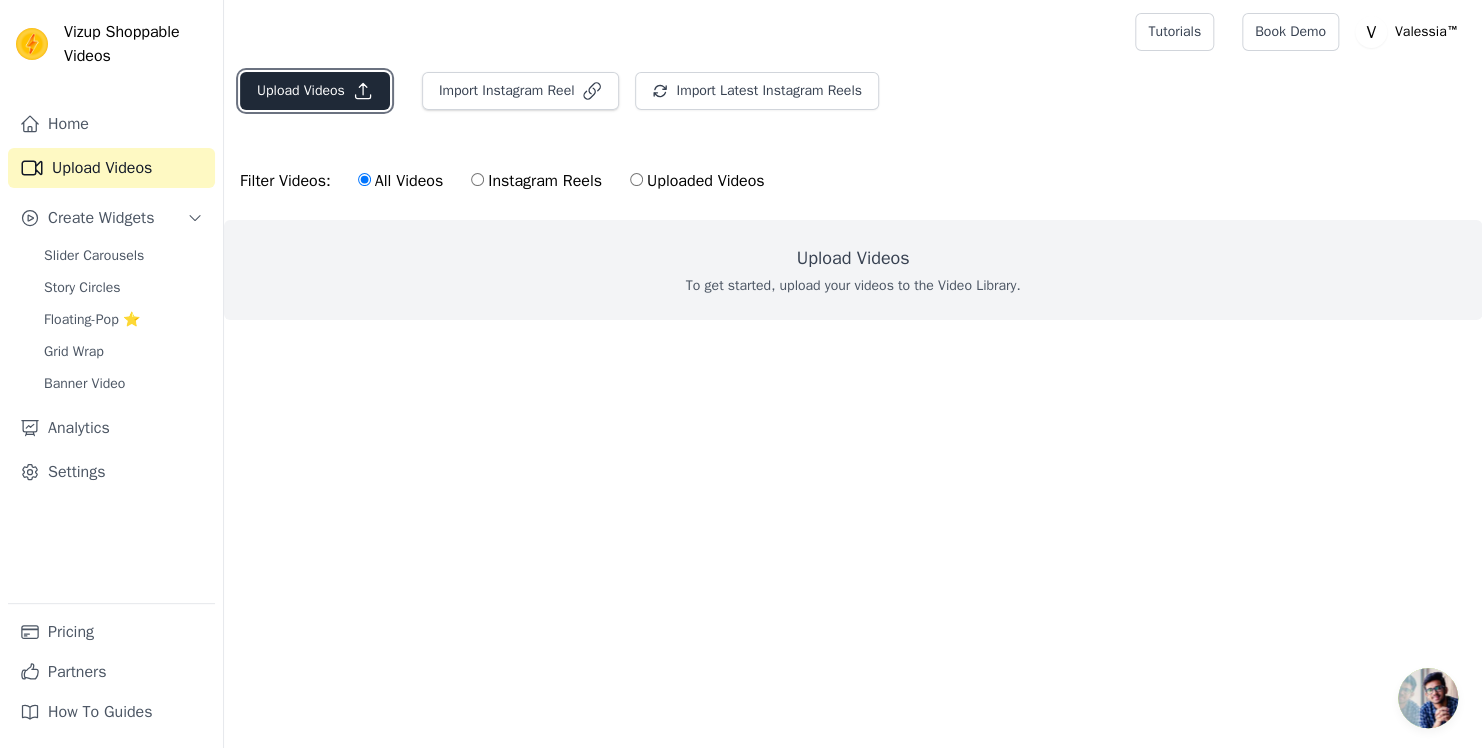click on "Upload Videos" at bounding box center [315, 91] 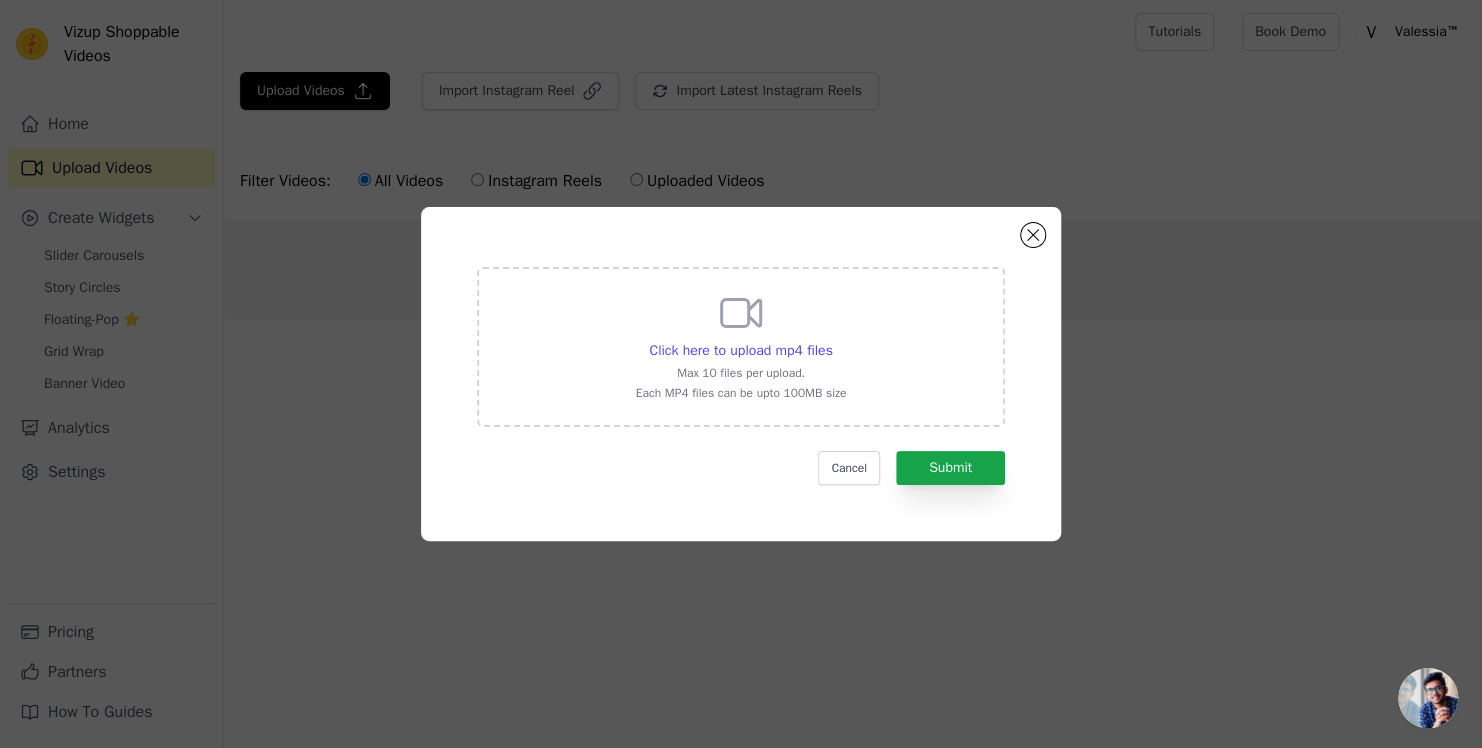 click on "Max 10 files per upload." at bounding box center (741, 373) 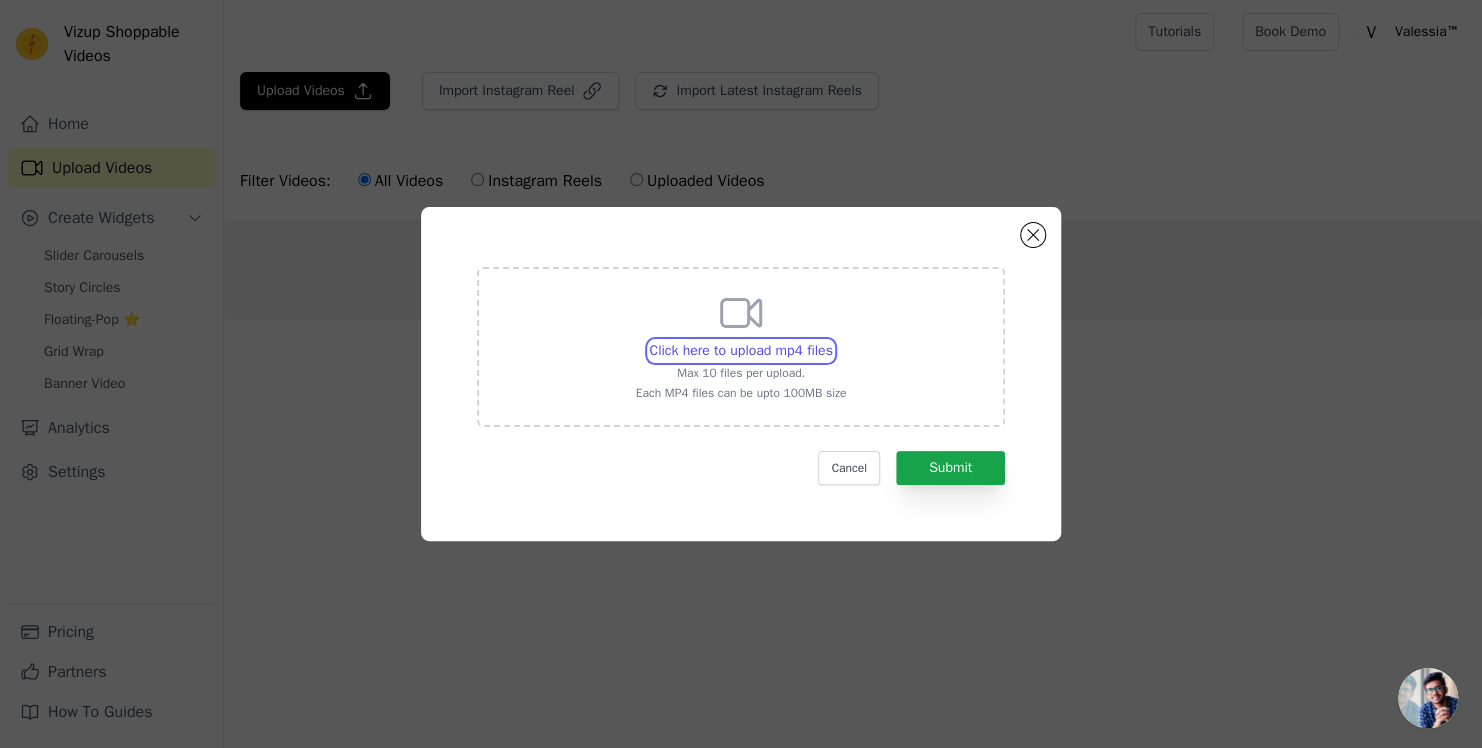 click on "Click here to upload mp4 files     Max 10 files per upload.   Each MP4 files can be upto 100MB size" at bounding box center [832, 340] 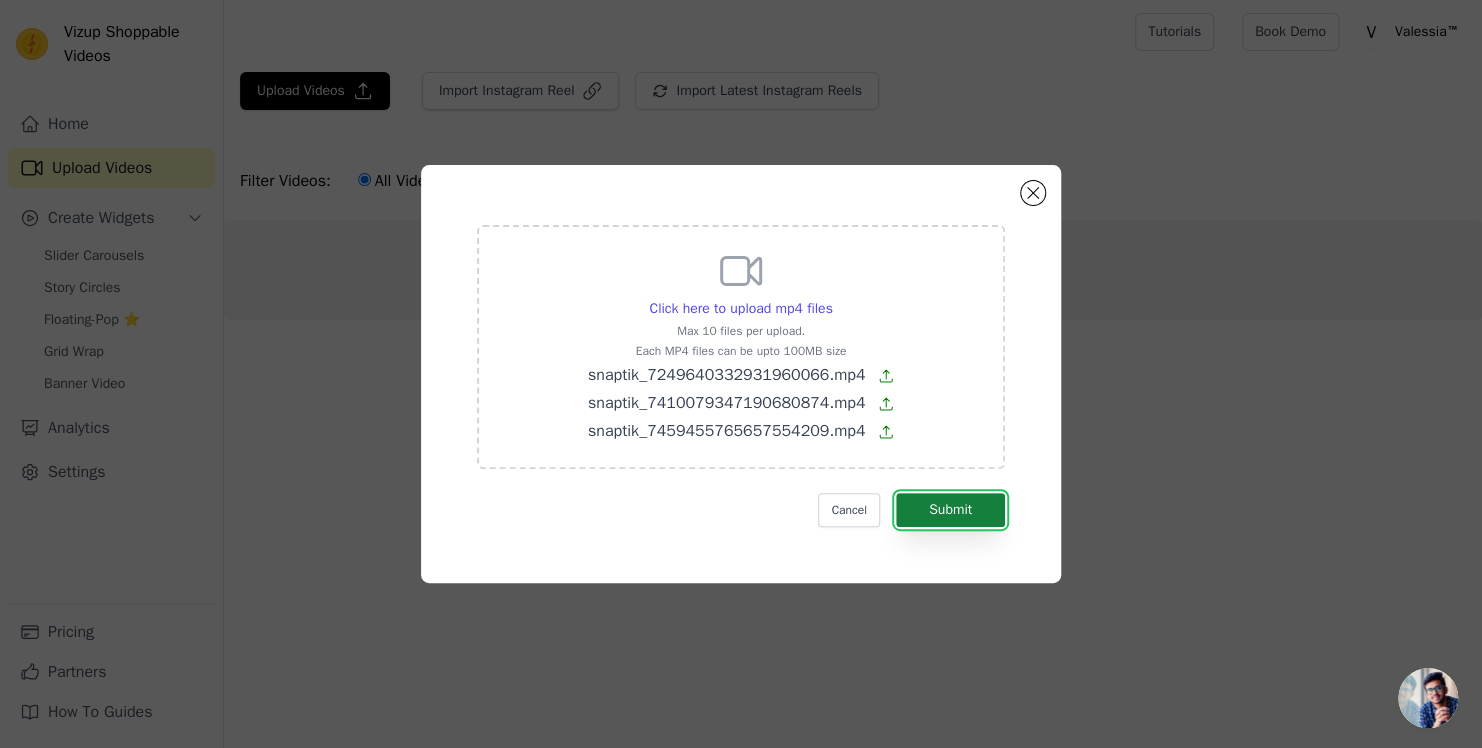 click on "Submit" at bounding box center [950, 510] 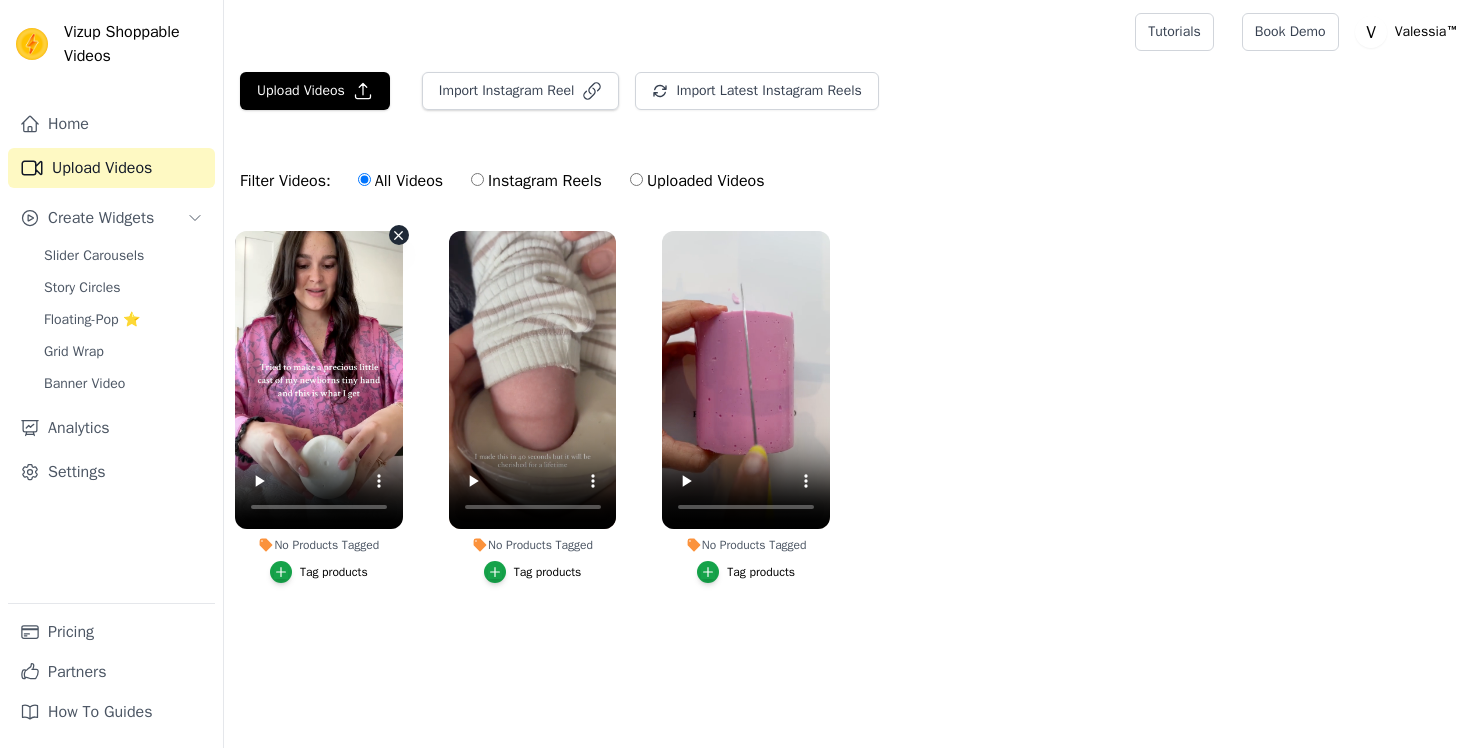 scroll, scrollTop: 0, scrollLeft: 0, axis: both 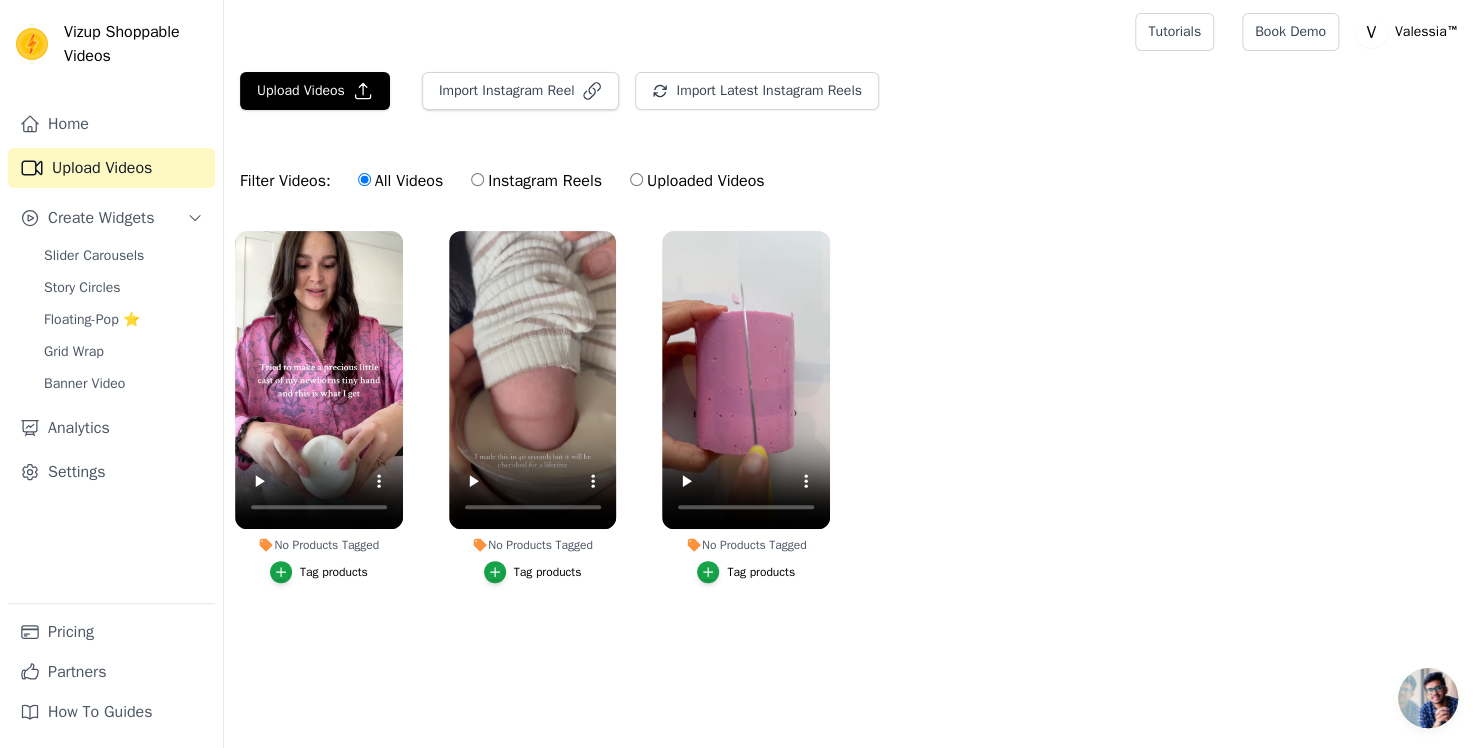 click on "Tag products" at bounding box center [334, 572] 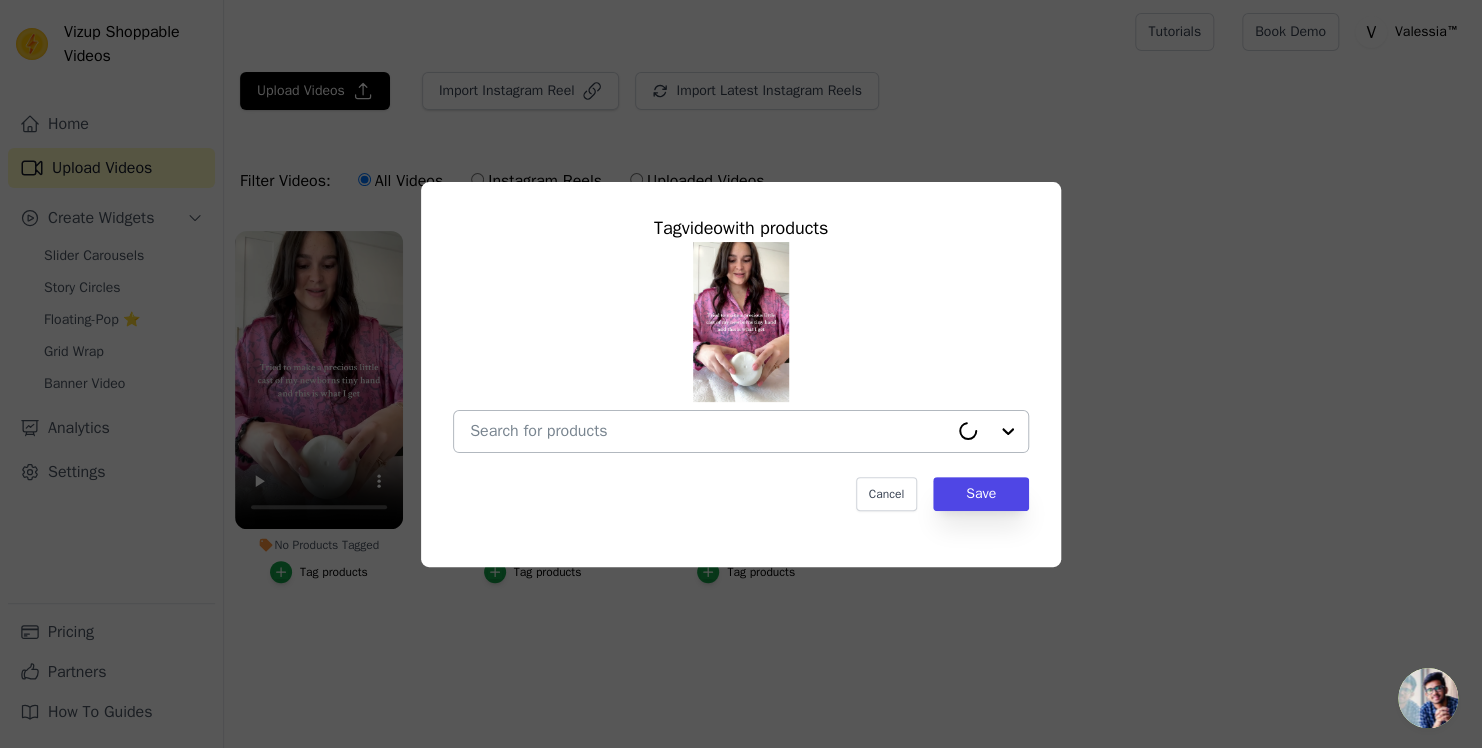 click on "No Products Tagged     Tag  video  with products                         Cancel   Save     Tag products" at bounding box center (709, 431) 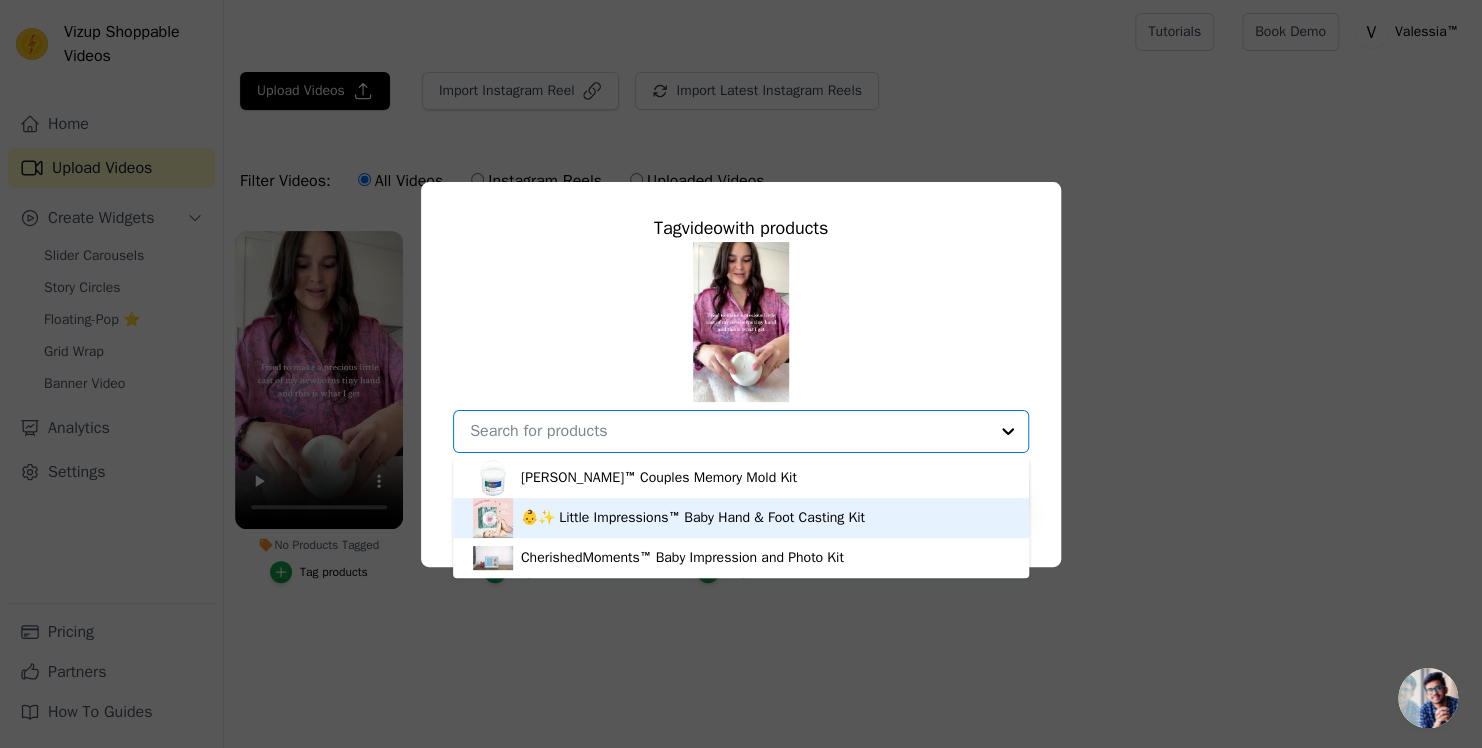 click on "👶✨ Little Impressions™ Baby Hand & Foot Casting Kit" at bounding box center [693, 518] 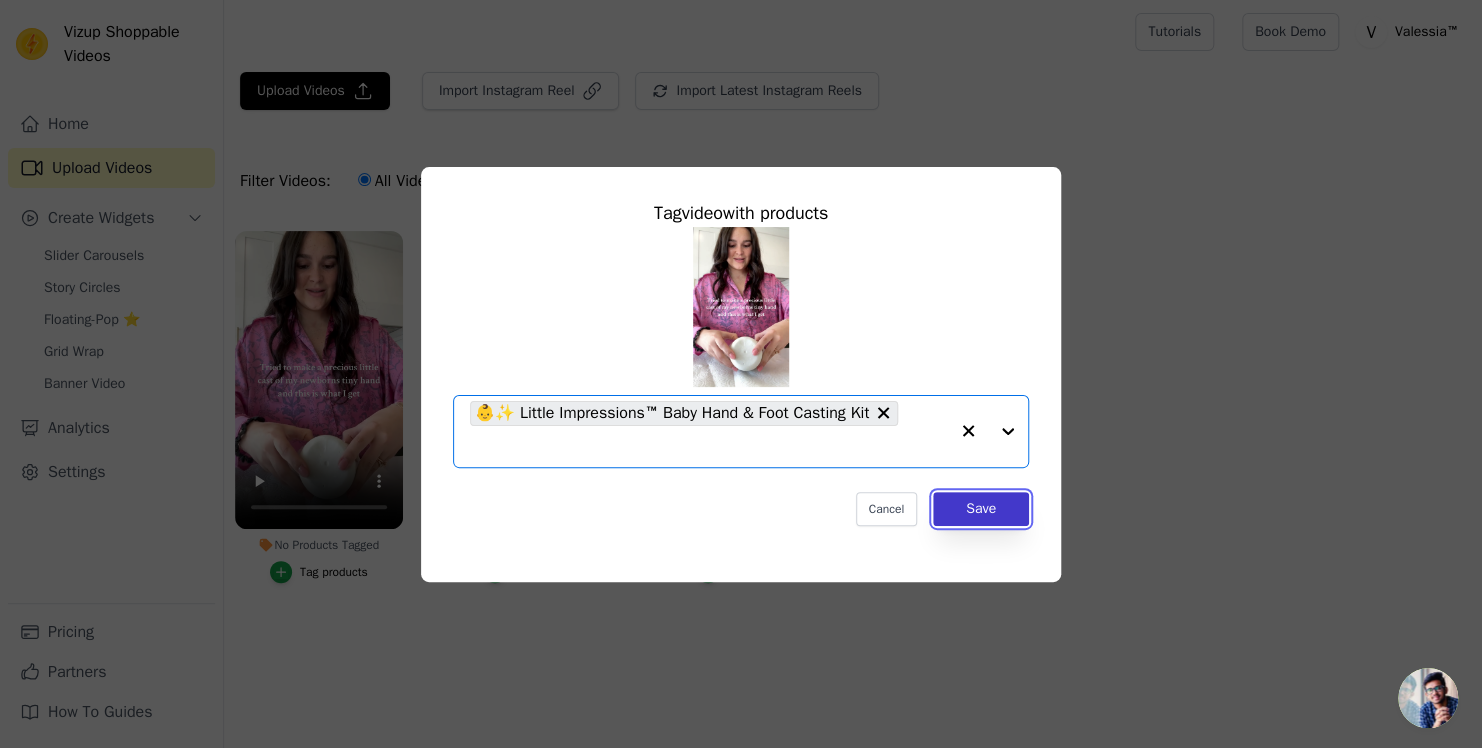 click on "Save" at bounding box center [981, 509] 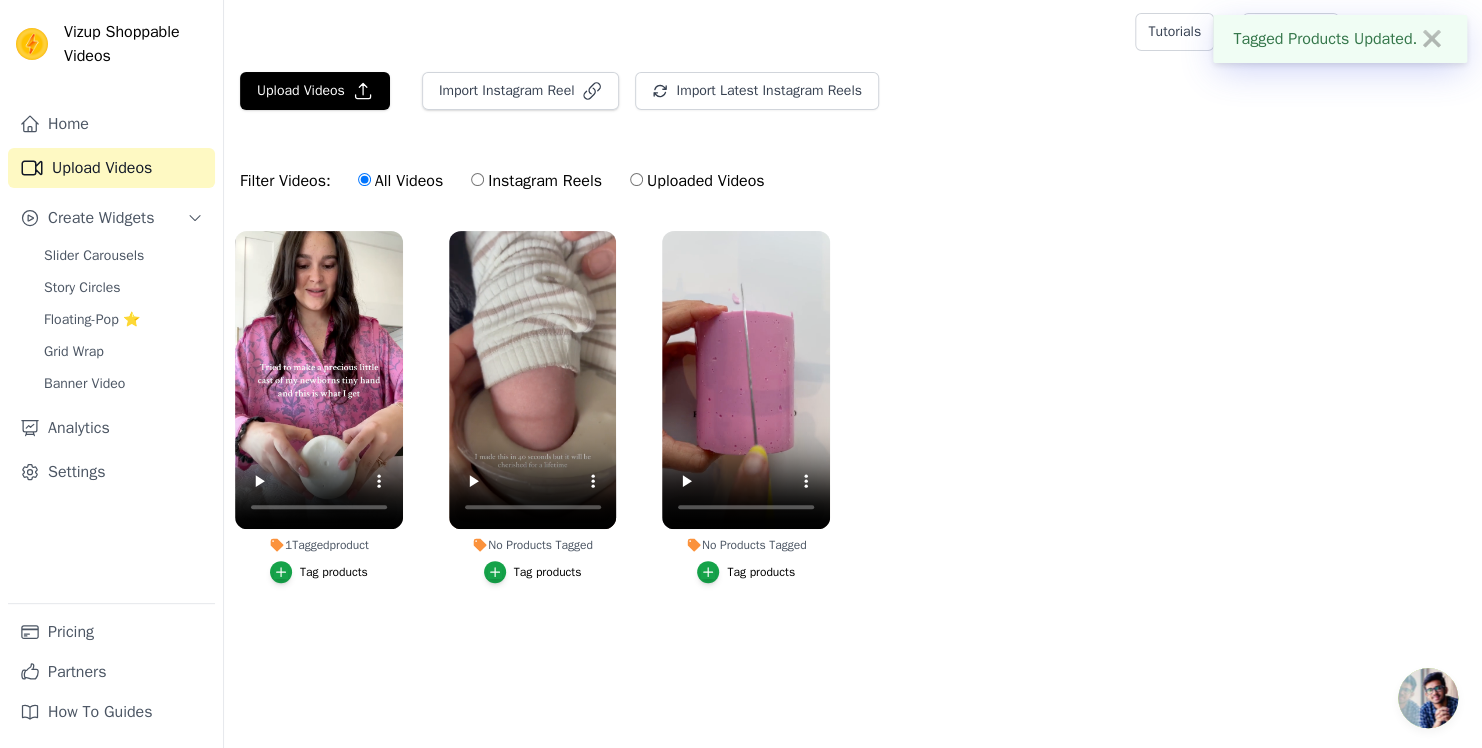 click on "Tag products" at bounding box center (533, 572) 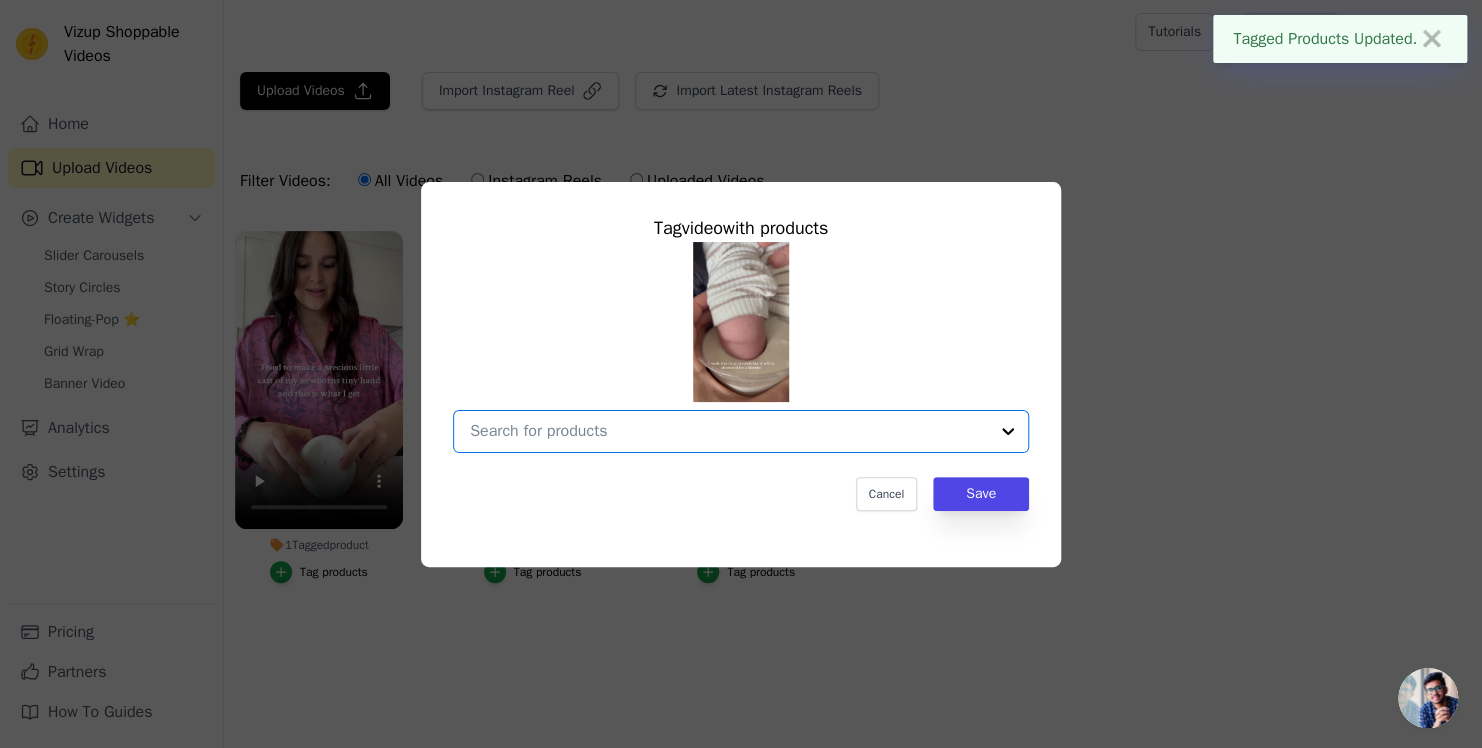 click on "No Products Tagged     Tag  video  with products       Option undefined, selected.   Select is focused, type to refine list, press down to open the menu.                   Cancel   Save     Tag products" at bounding box center [729, 431] 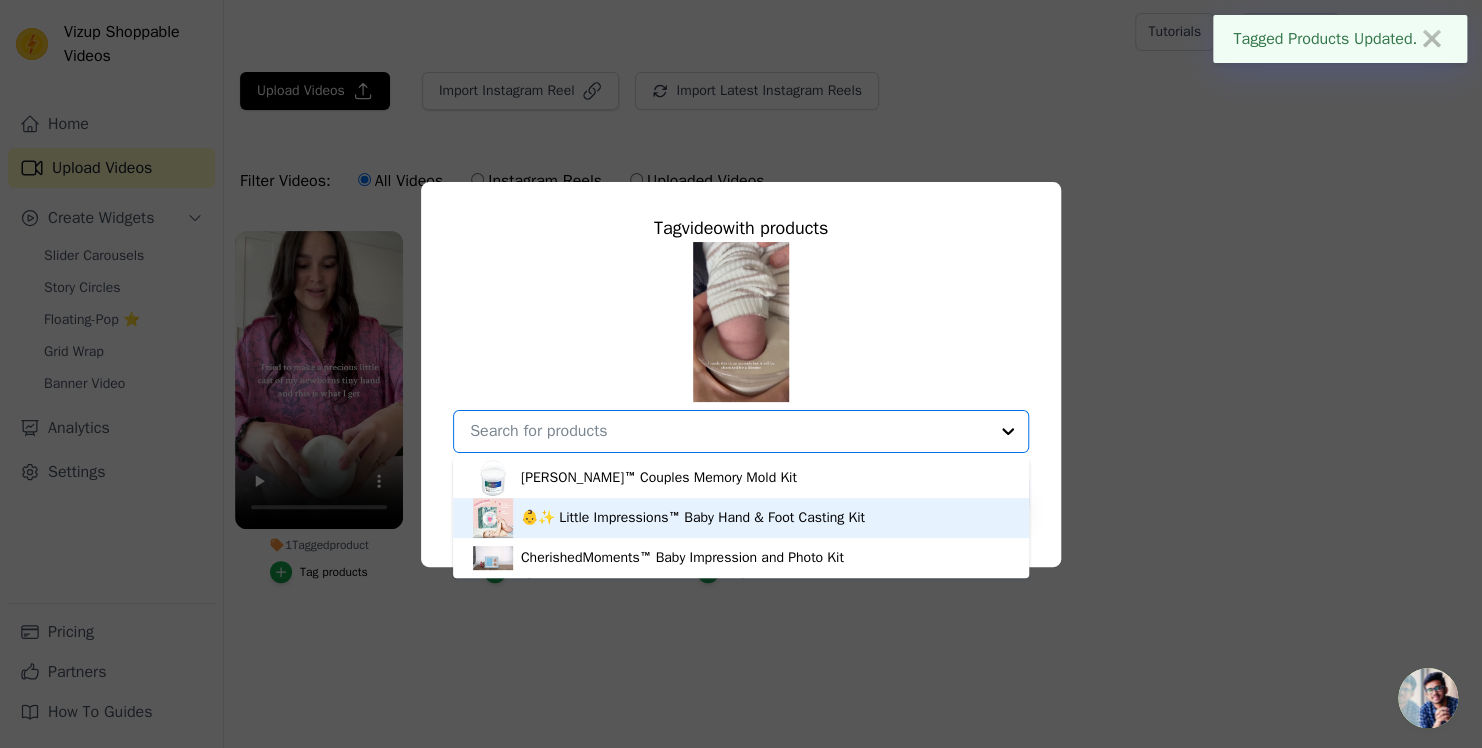 click on "👶✨ Little Impressions™ Baby Hand & Foot Casting Kit" at bounding box center (693, 518) 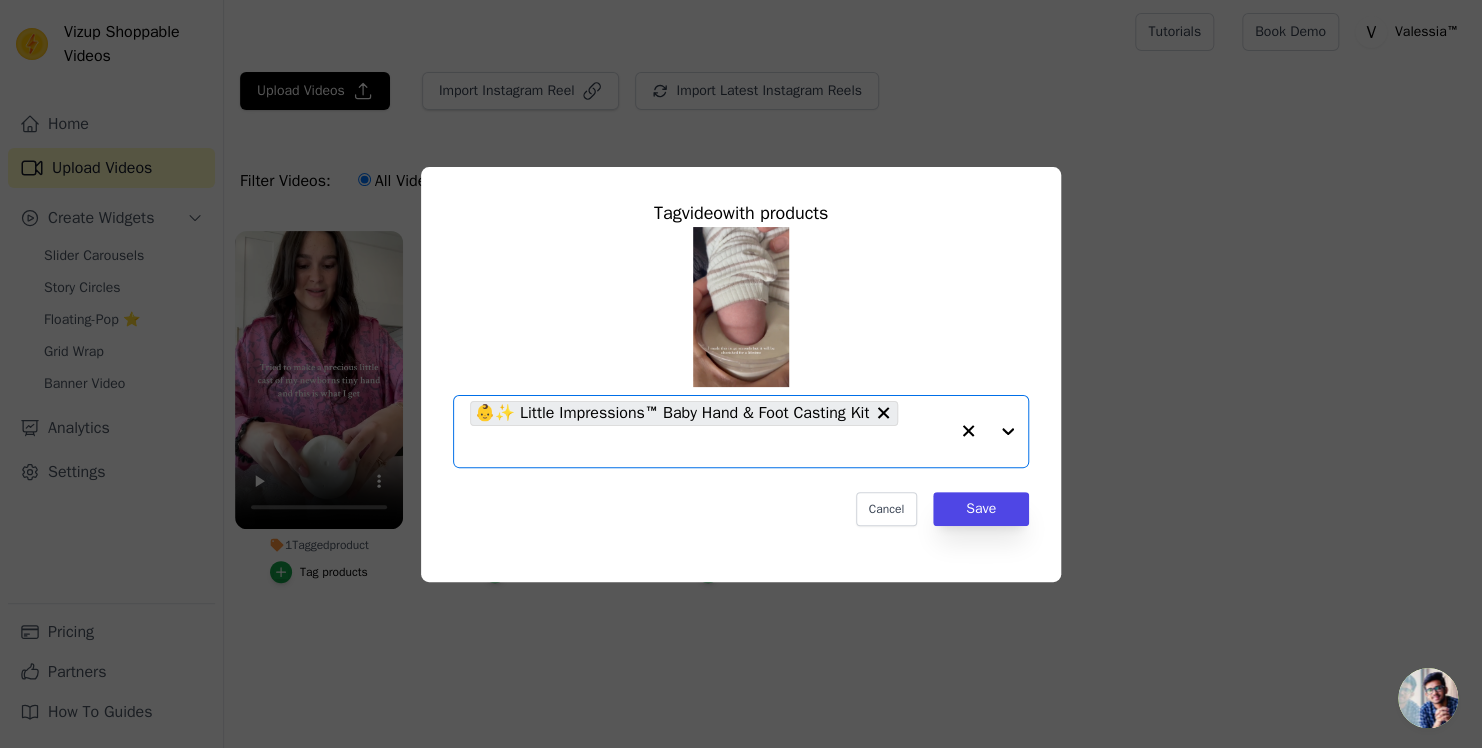 click on "Tag  video  with products       Option 👶✨ Little Impressions™ Baby Hand & Foot Casting Kit, selected.   Select is focused, type to refine list, press down to open the menu.     👶✨ Little Impressions™ Baby Hand & Foot Casting Kit                   Cancel   Save" at bounding box center (741, 362) 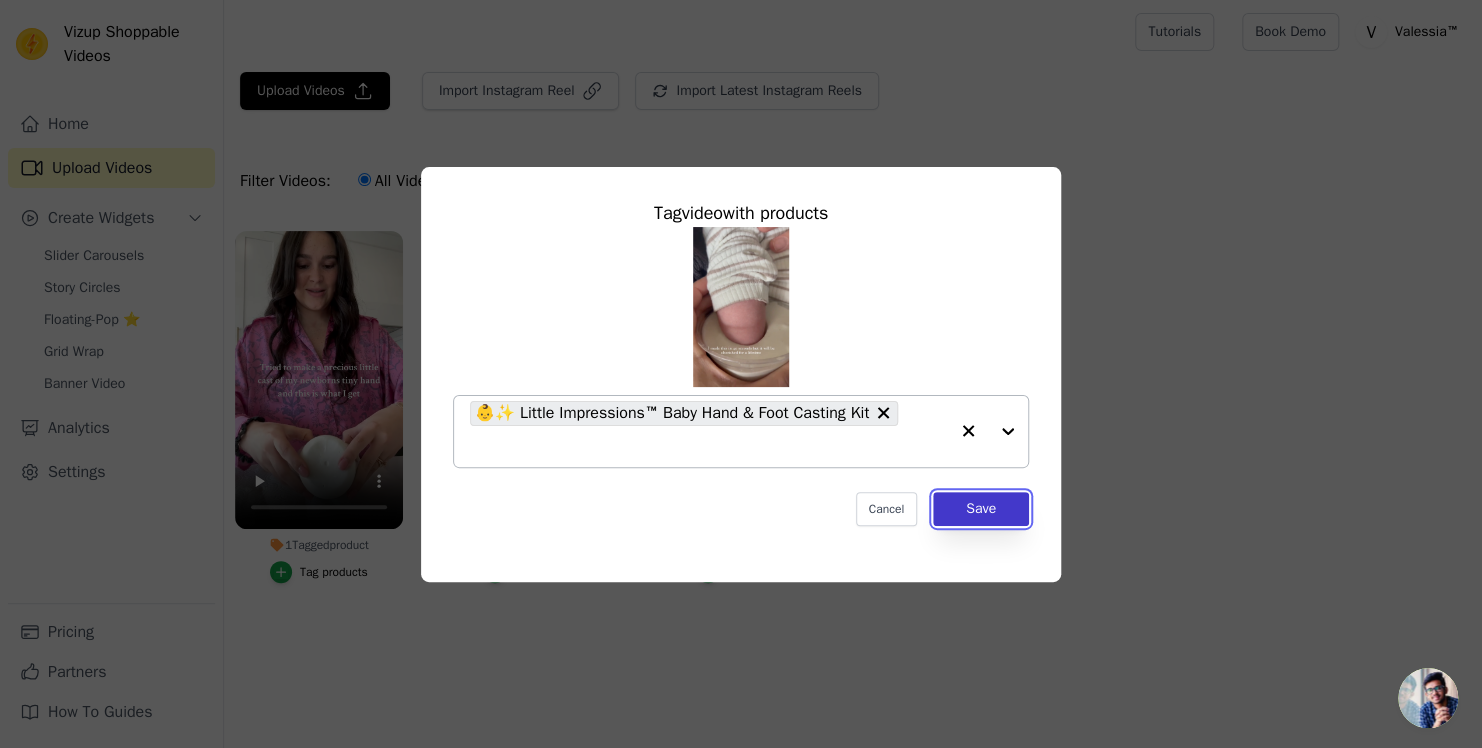 click on "Save" at bounding box center [981, 509] 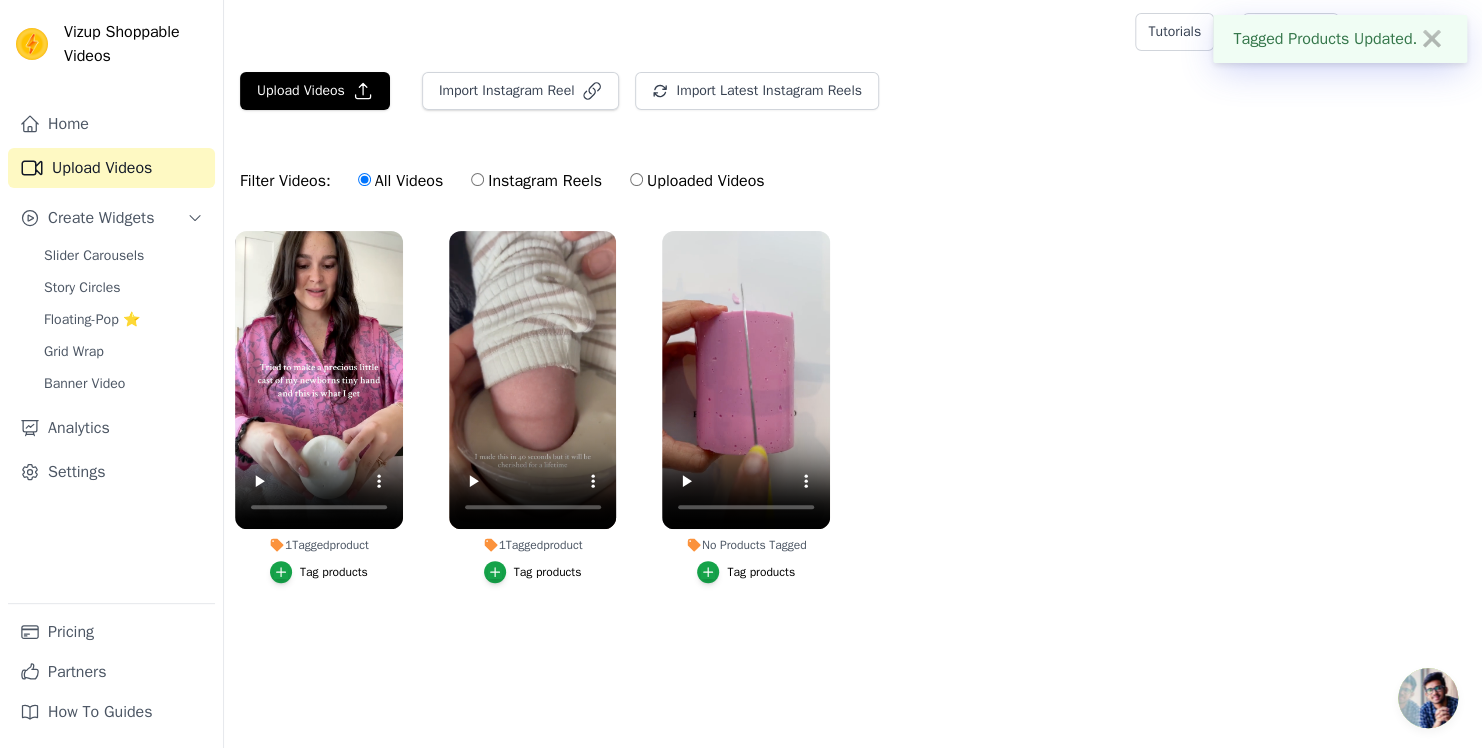 click on "Tag products" at bounding box center [761, 572] 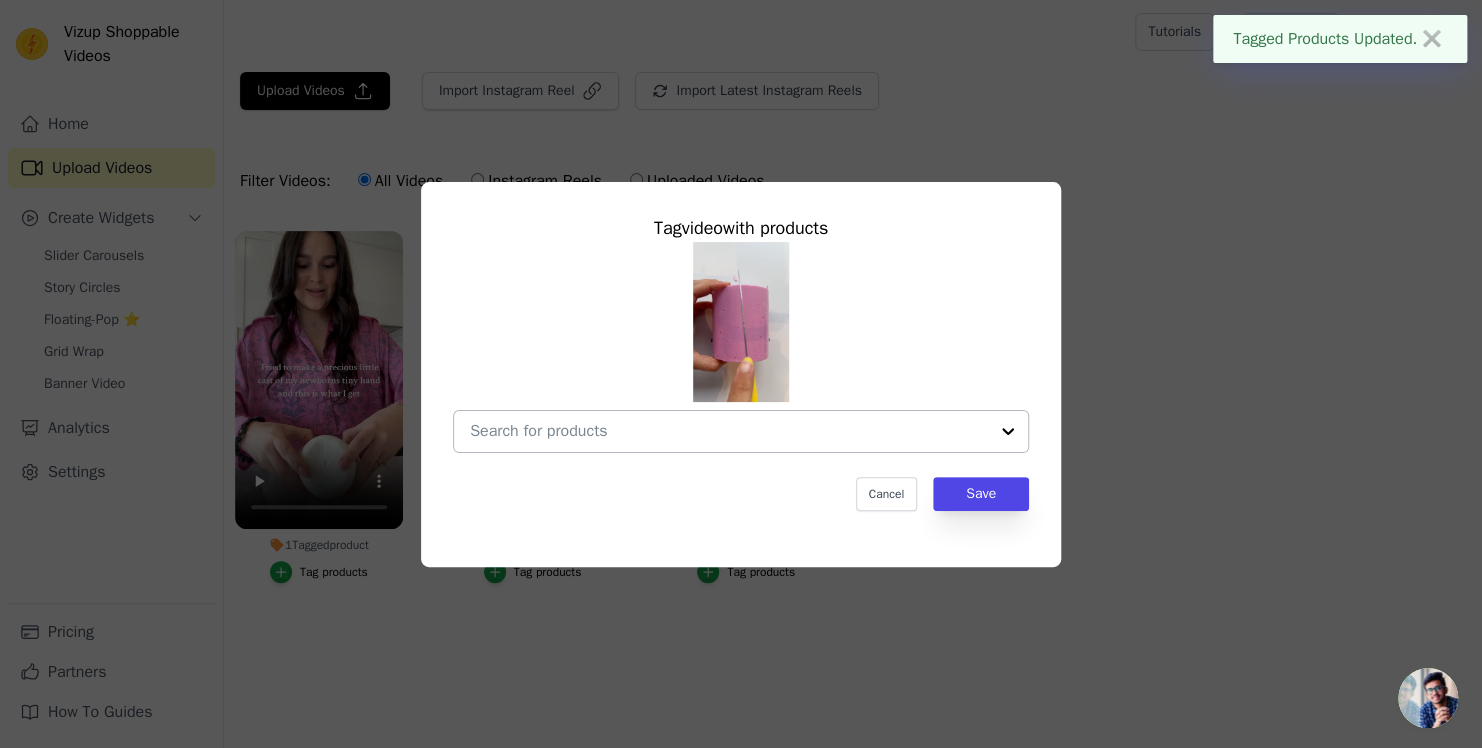 click at bounding box center (729, 431) 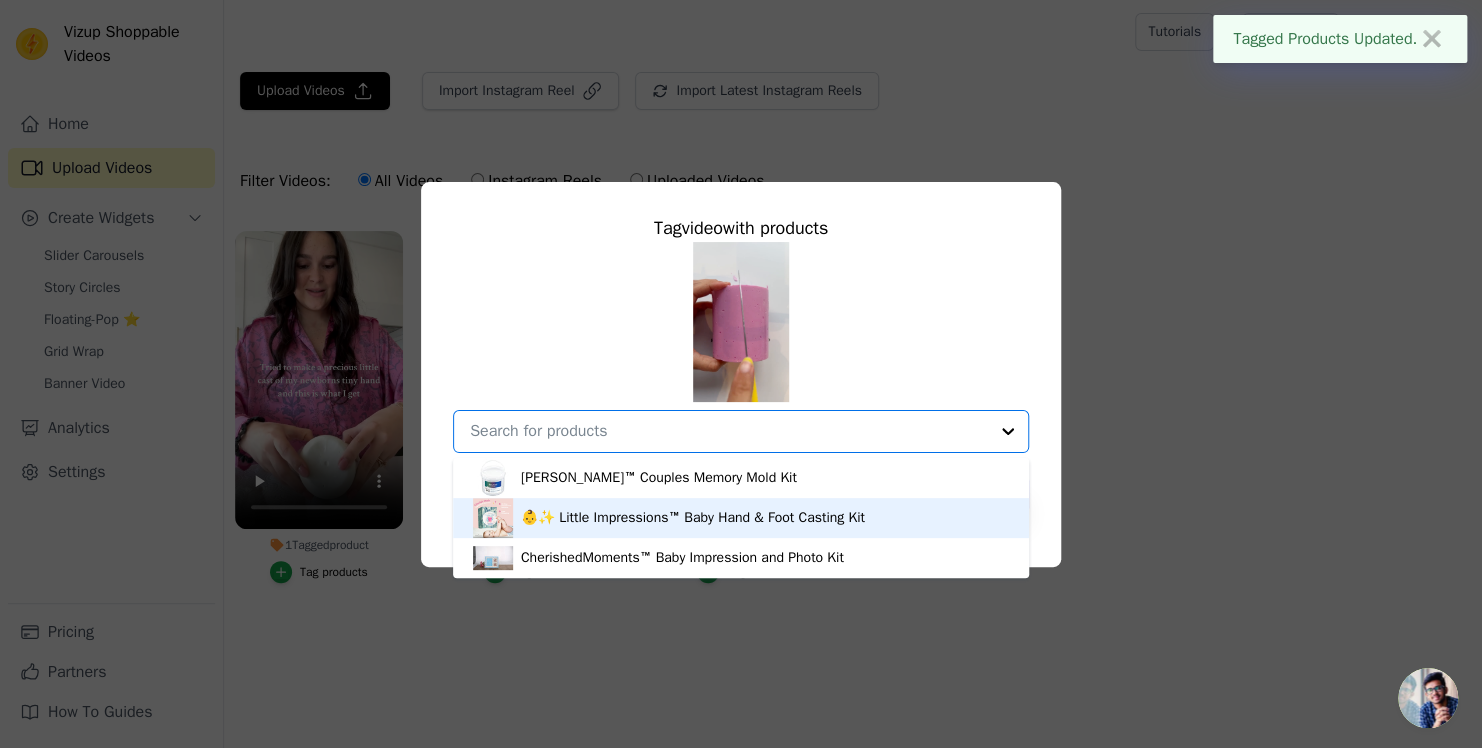click on "👶✨ Little Impressions™ Baby Hand & Foot Casting Kit" at bounding box center (741, 518) 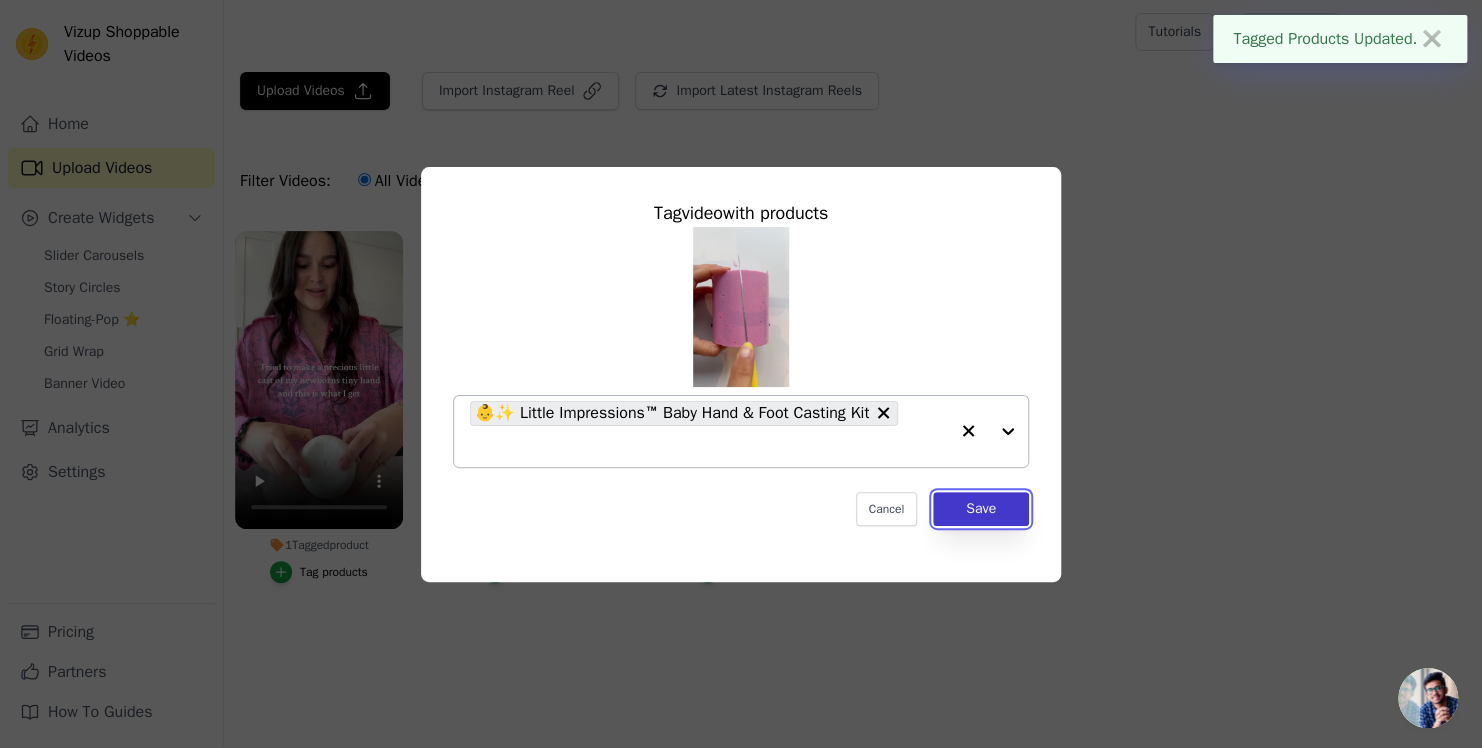 click on "Save" at bounding box center (981, 509) 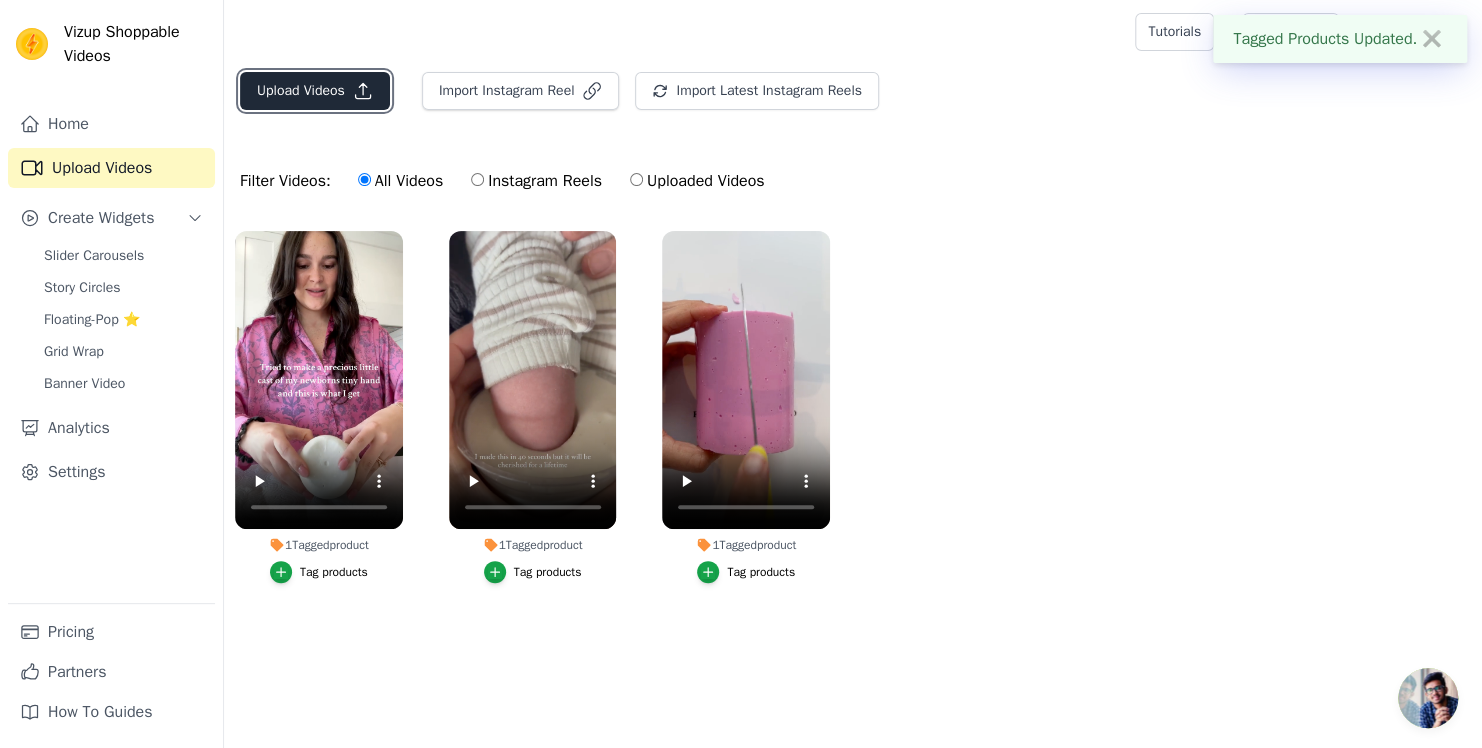 click on "Upload Videos" at bounding box center (315, 91) 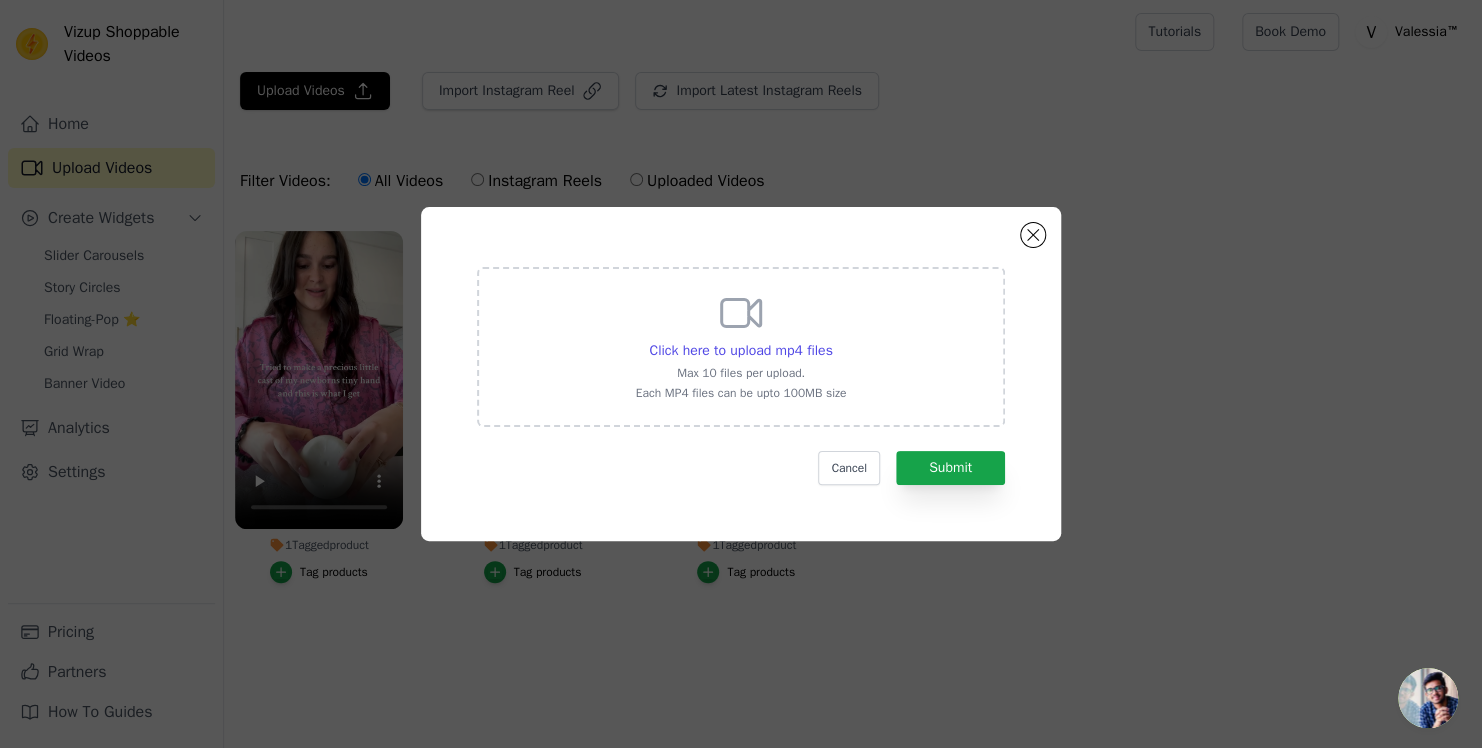 click on "Click here to upload mp4 files     Max 10 files per upload.   Each MP4 files can be upto 100MB size     Cancel   Submit" 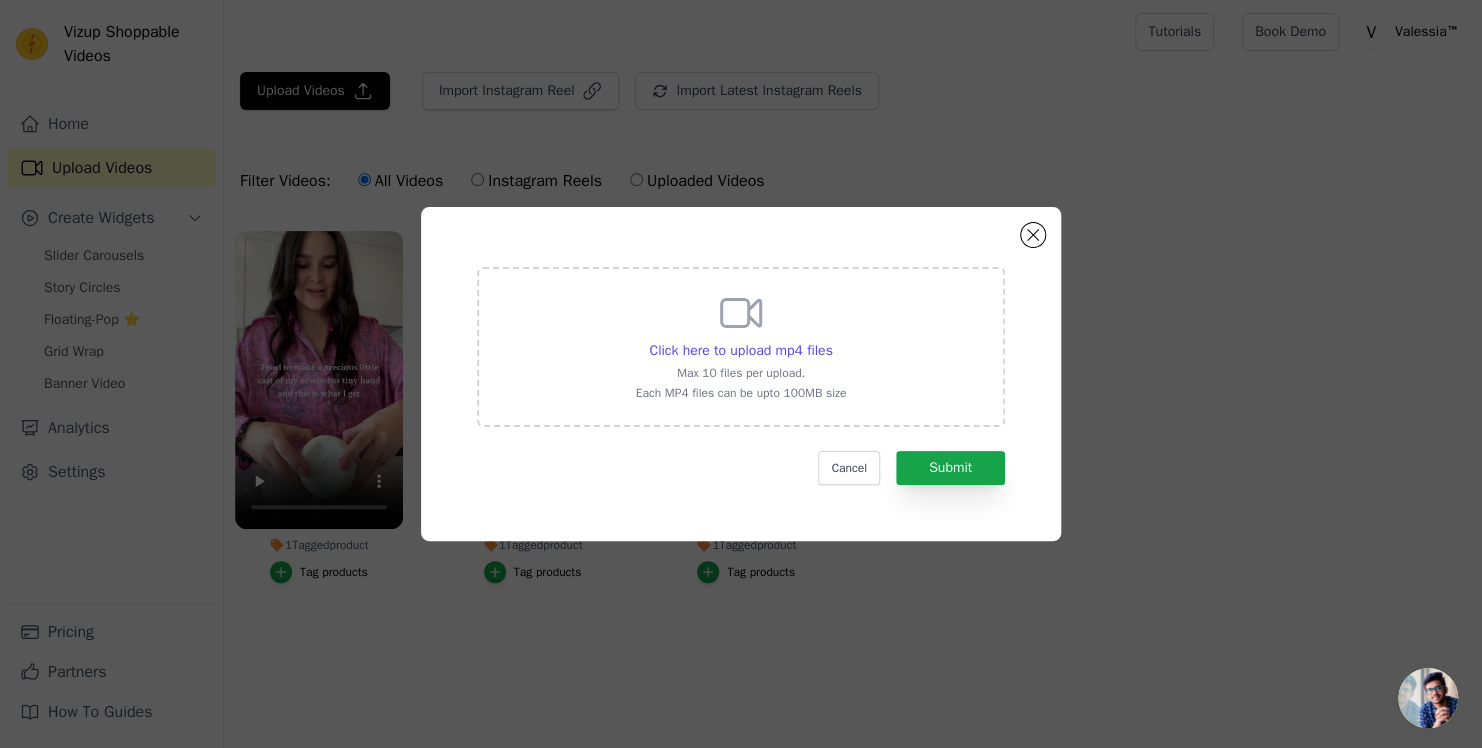 click on "Click here to upload mp4 files     Max 10 files per upload.   Each MP4 files can be upto 100MB size     Cancel   Submit" 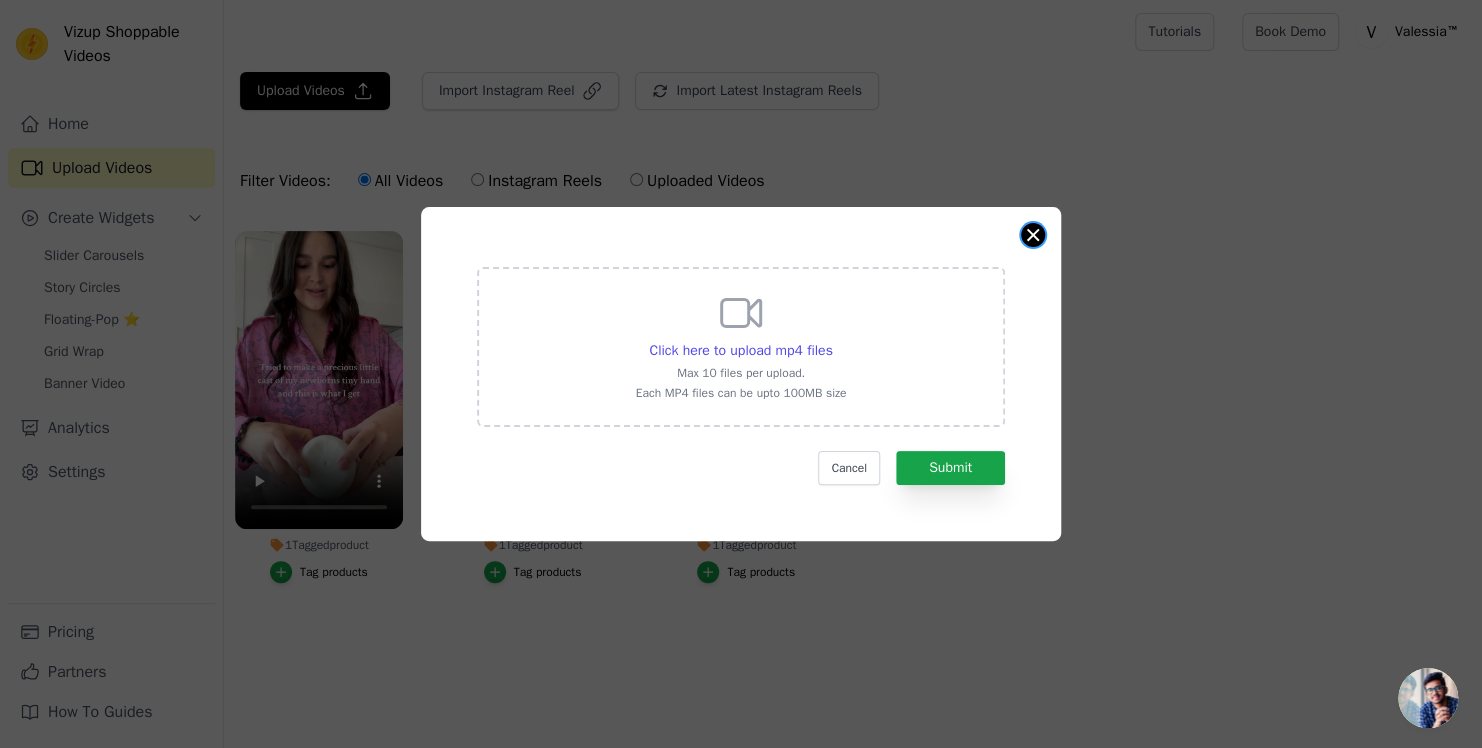 click at bounding box center [1033, 235] 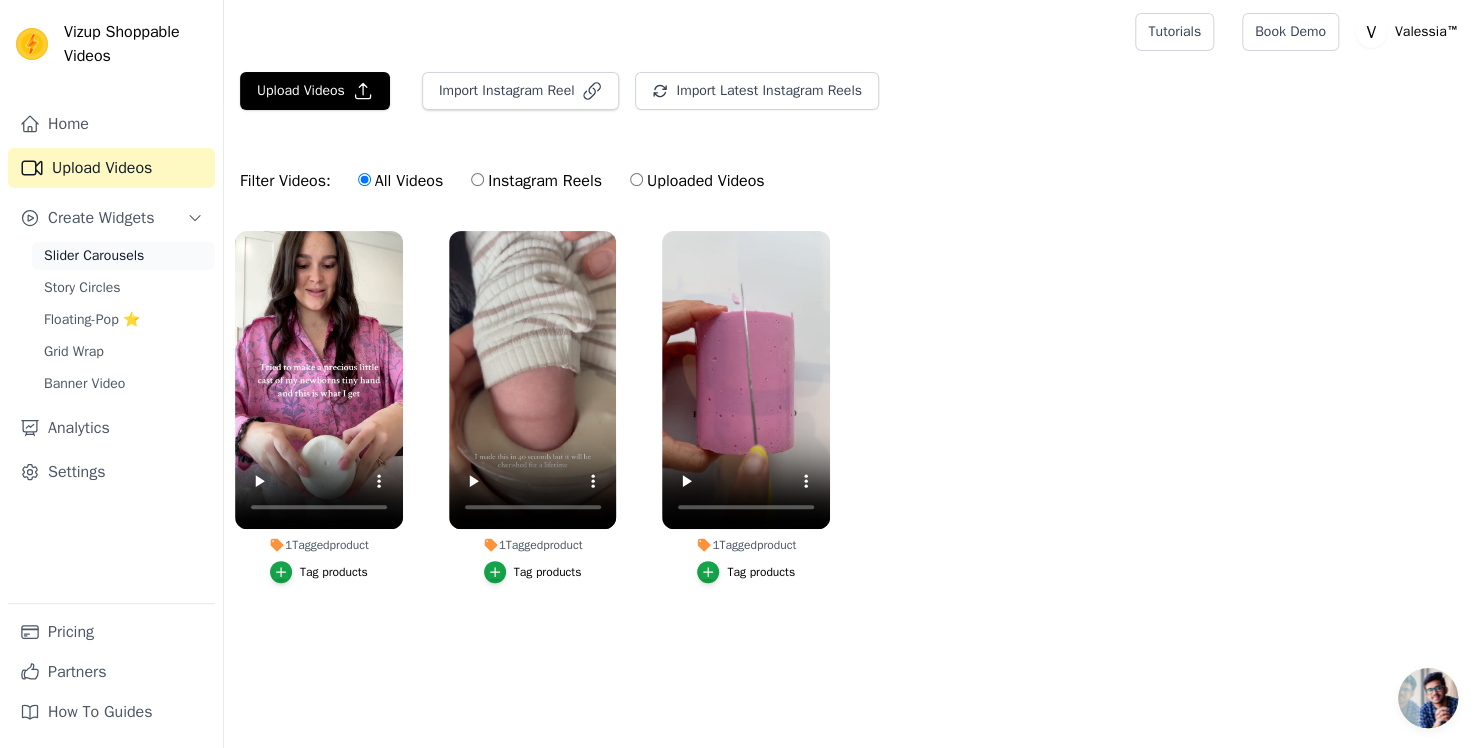 click on "Slider Carousels" at bounding box center (94, 256) 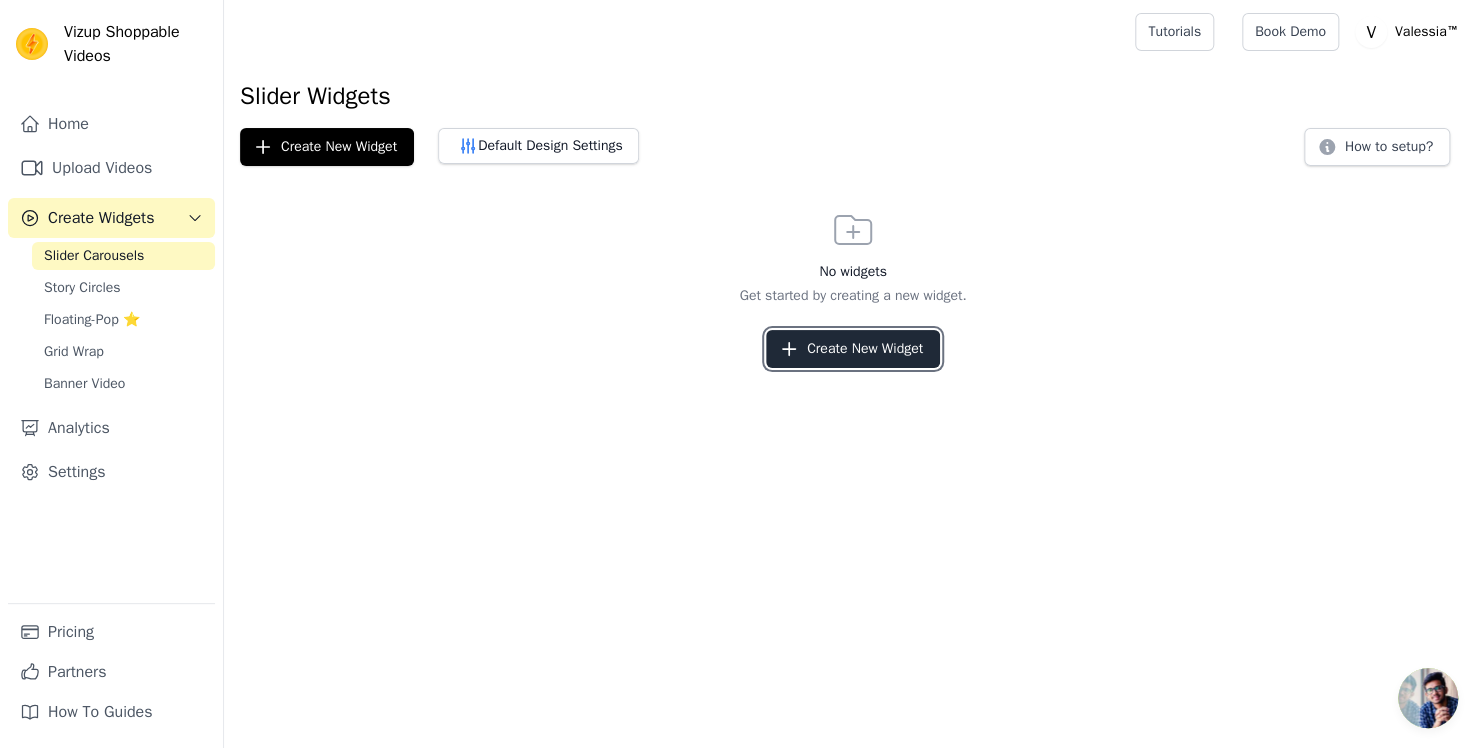 click on "Create New Widget" at bounding box center (853, 349) 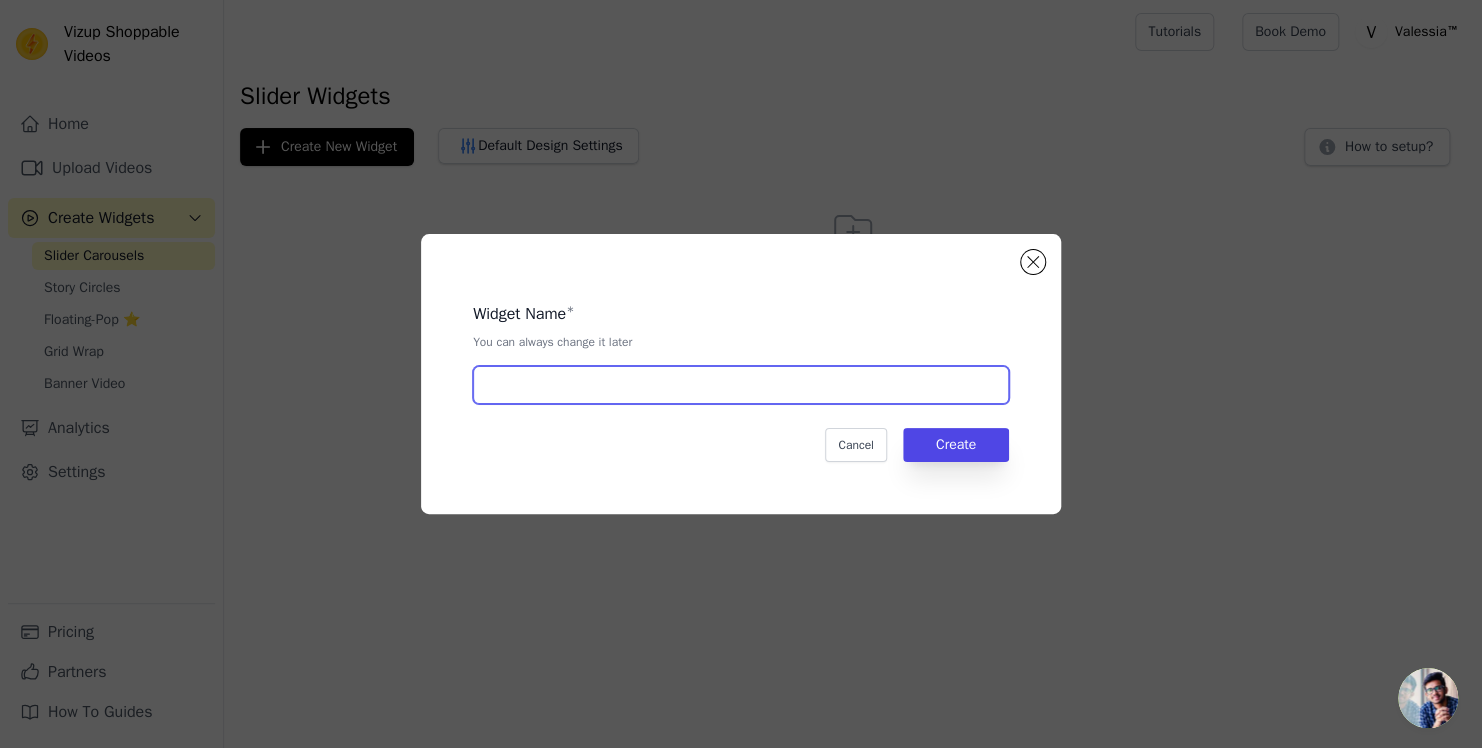 click at bounding box center [741, 385] 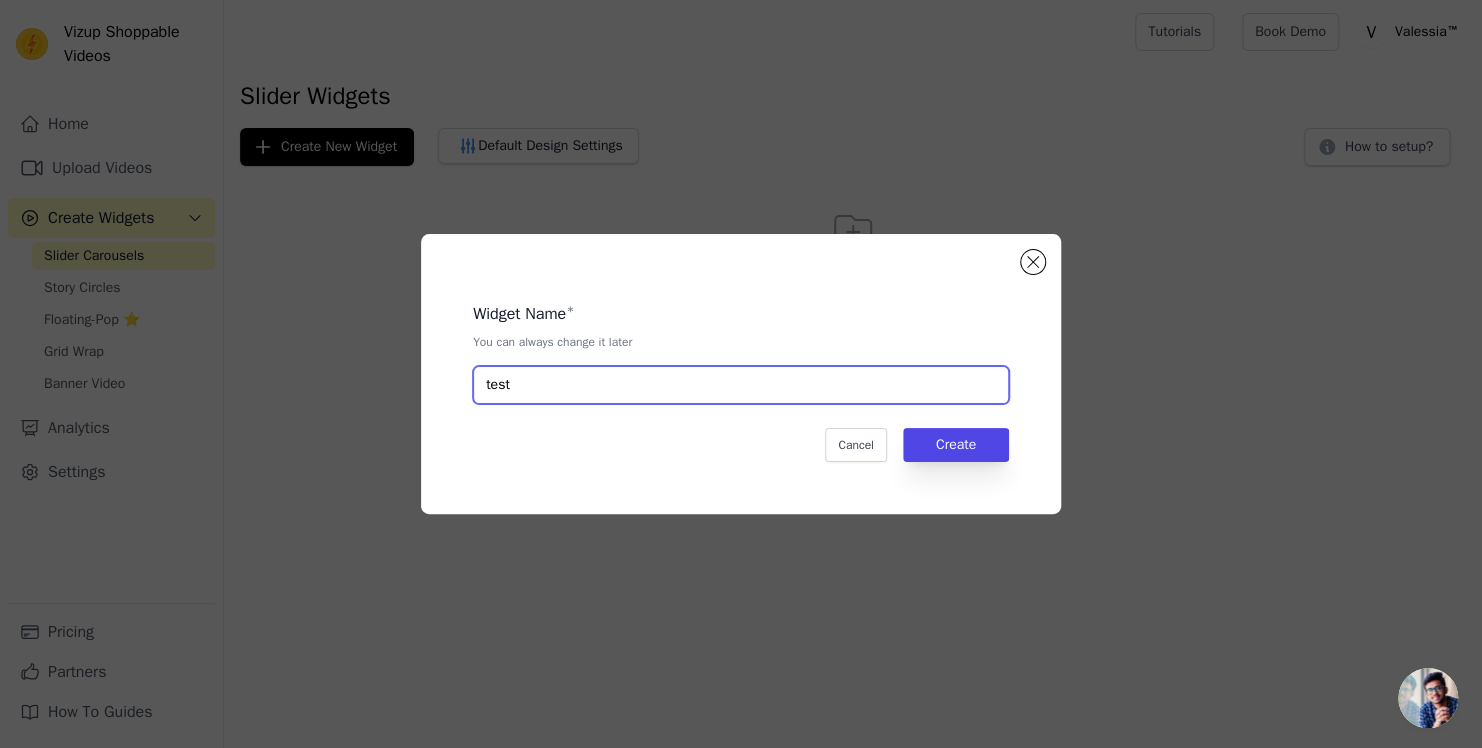 type on "test" 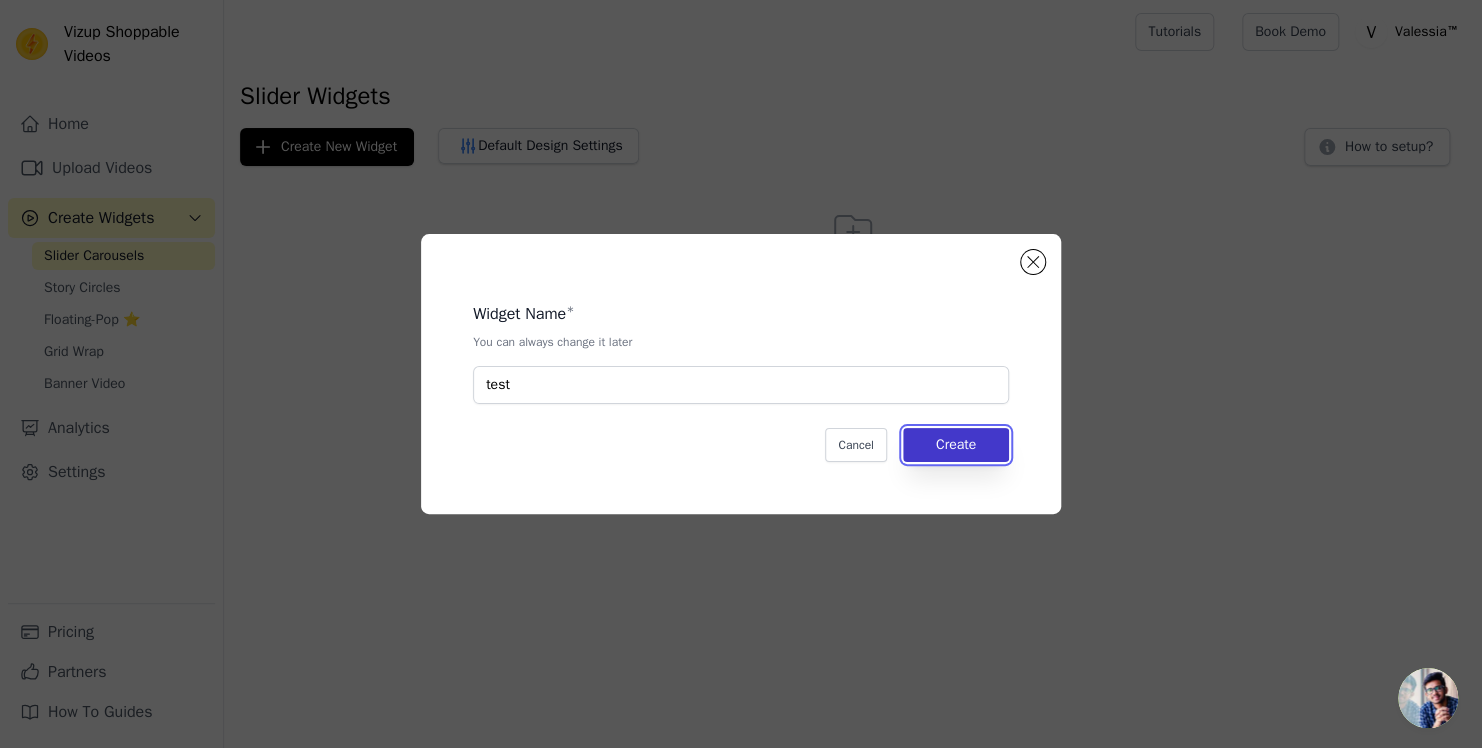 click on "Create" at bounding box center [956, 445] 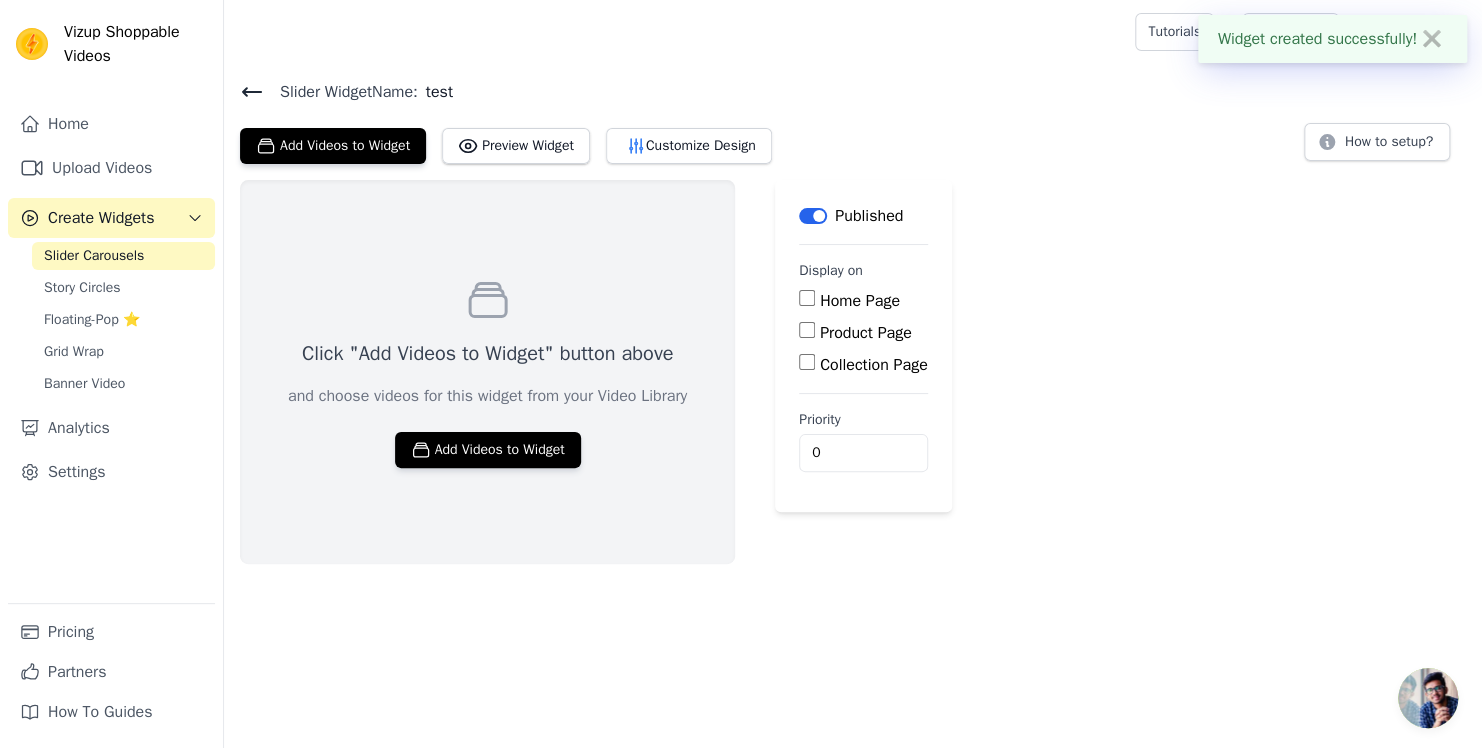click on "Product Page" at bounding box center [866, 333] 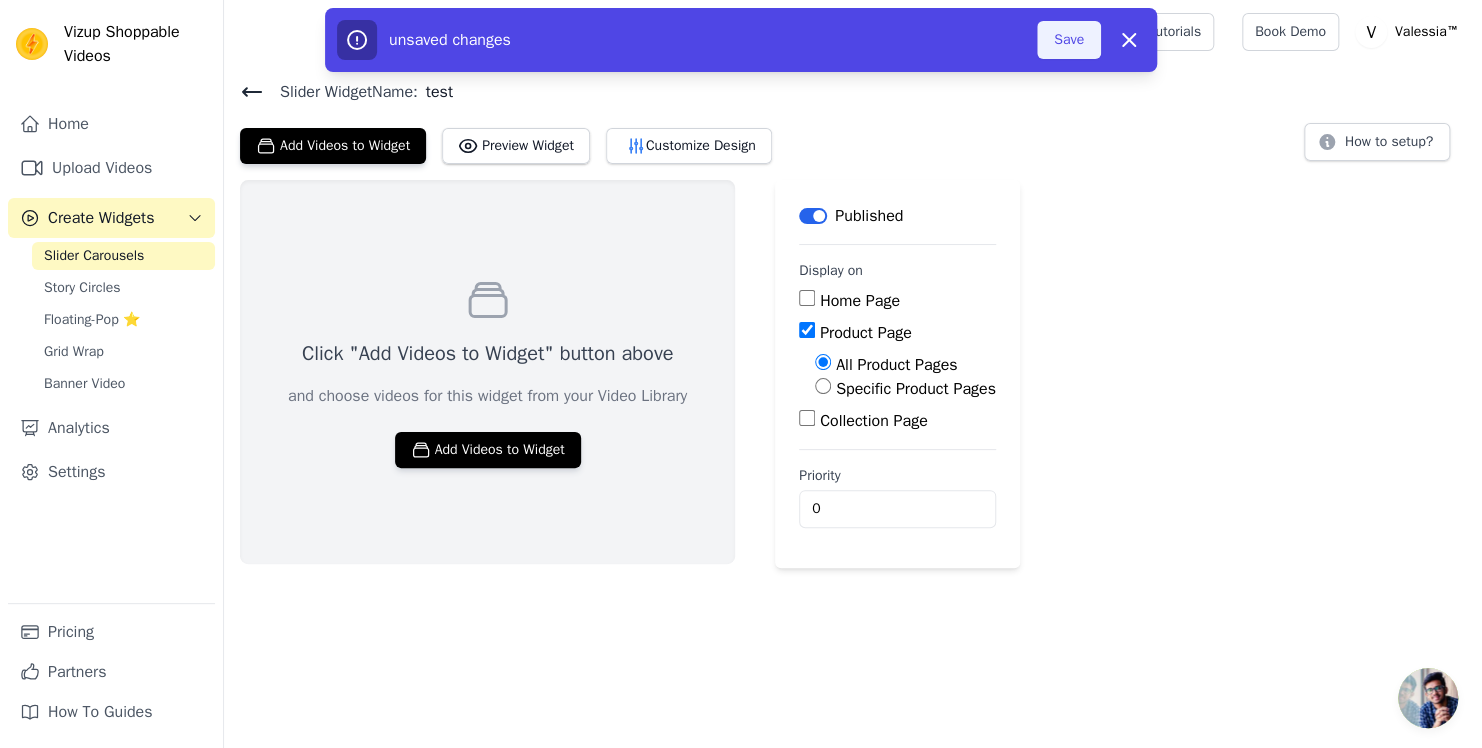 click on "Save" at bounding box center [1069, 40] 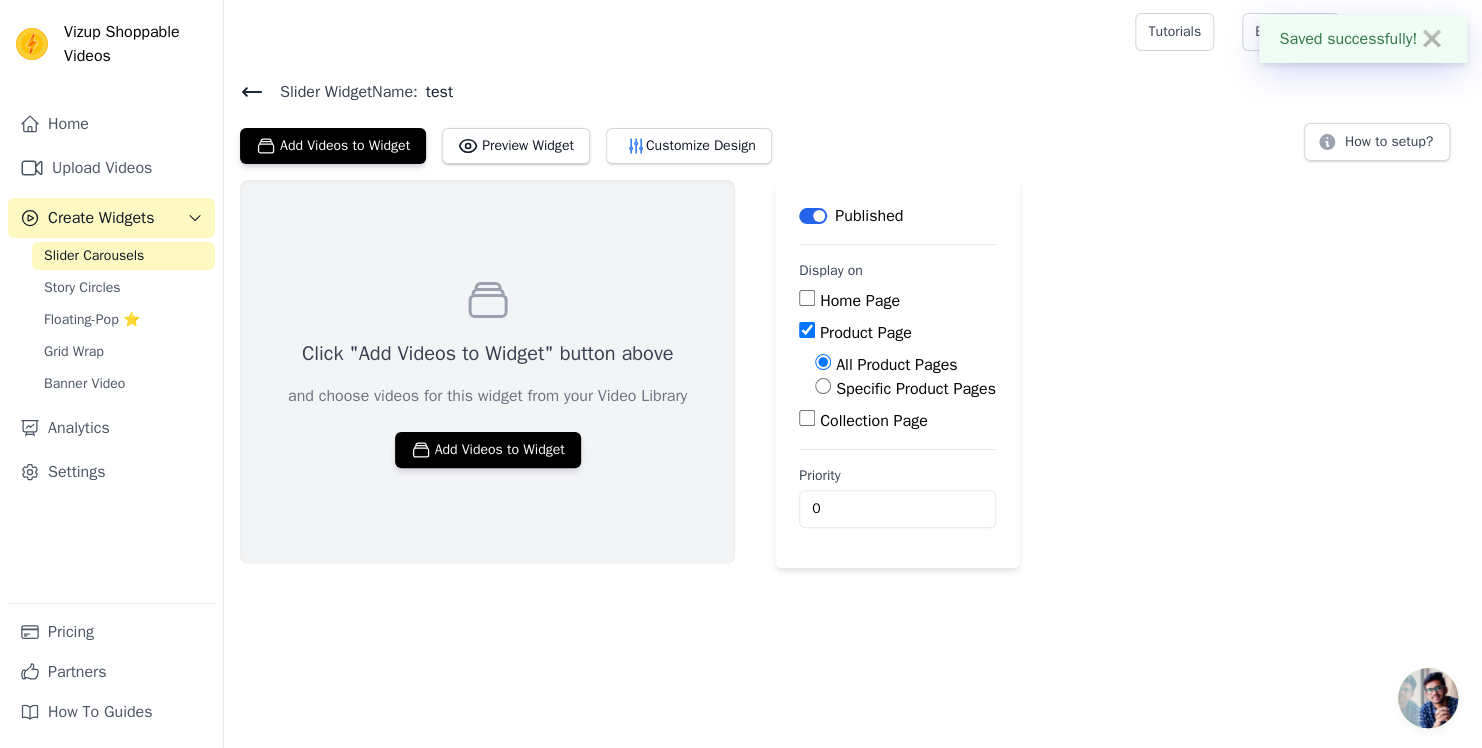 click on "Click "Add Videos to Widget" button above   and choose videos for this widget from your Video Library
Add Videos to Widget" at bounding box center (487, 372) 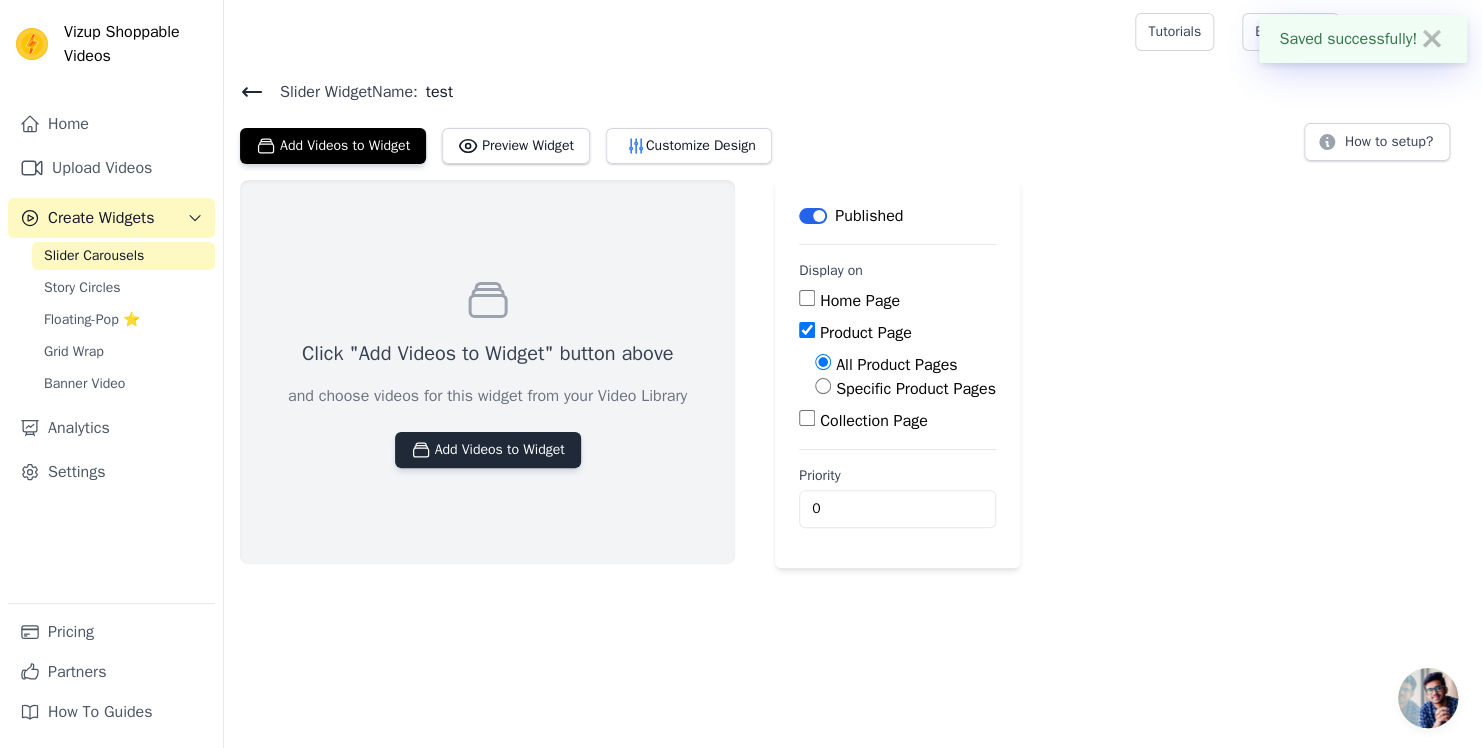 click on "Add Videos to Widget" at bounding box center (488, 450) 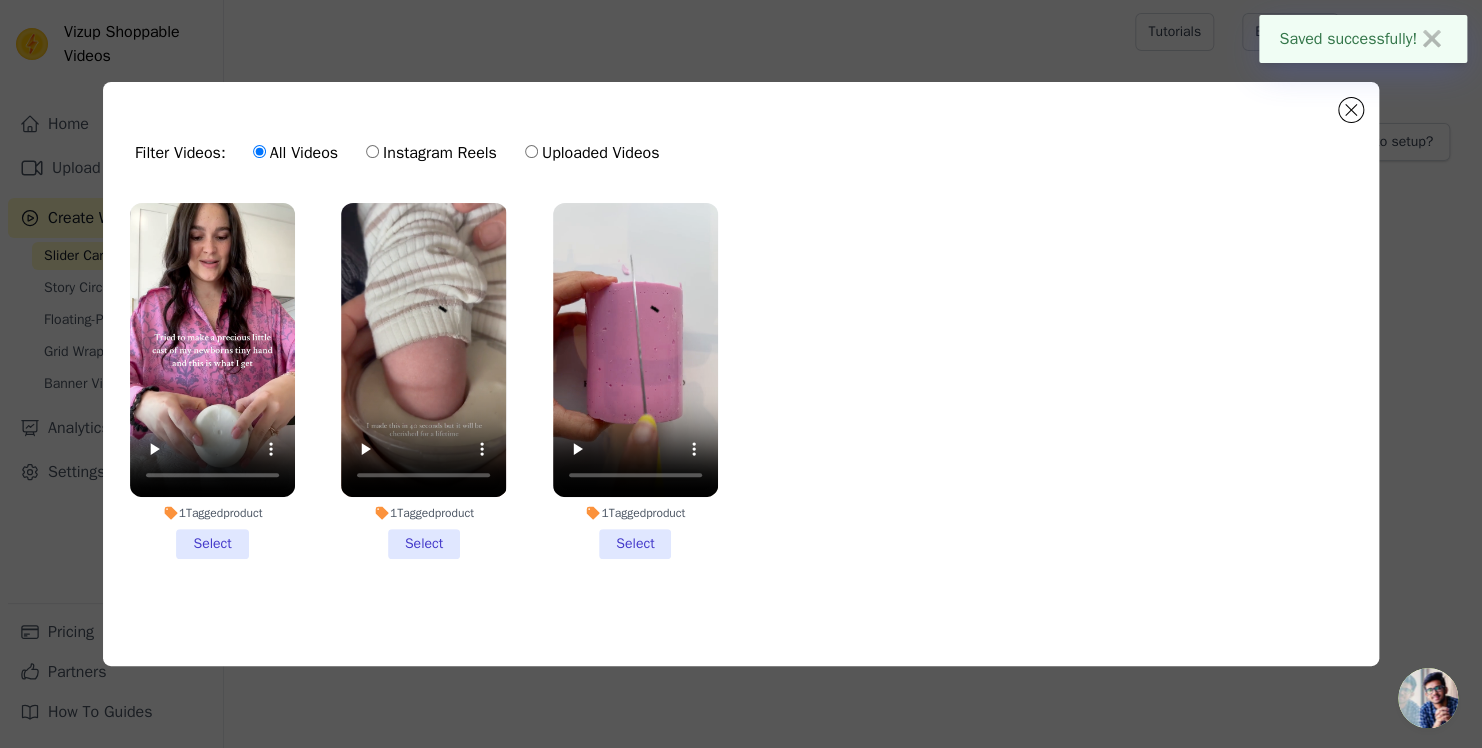 click on "1  Tagged  product     Select" at bounding box center (212, 381) 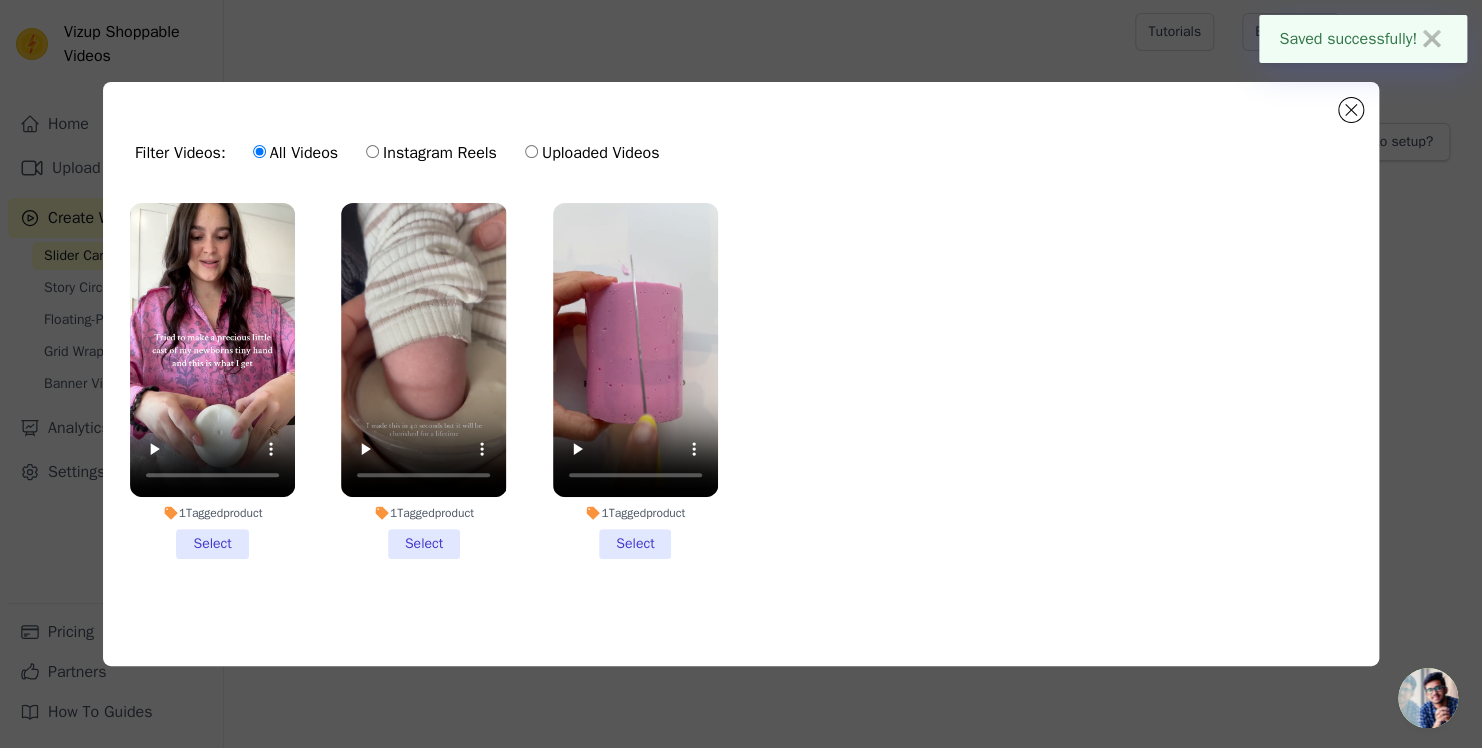 click on "1  Tagged  product     Select" at bounding box center (0, 0) 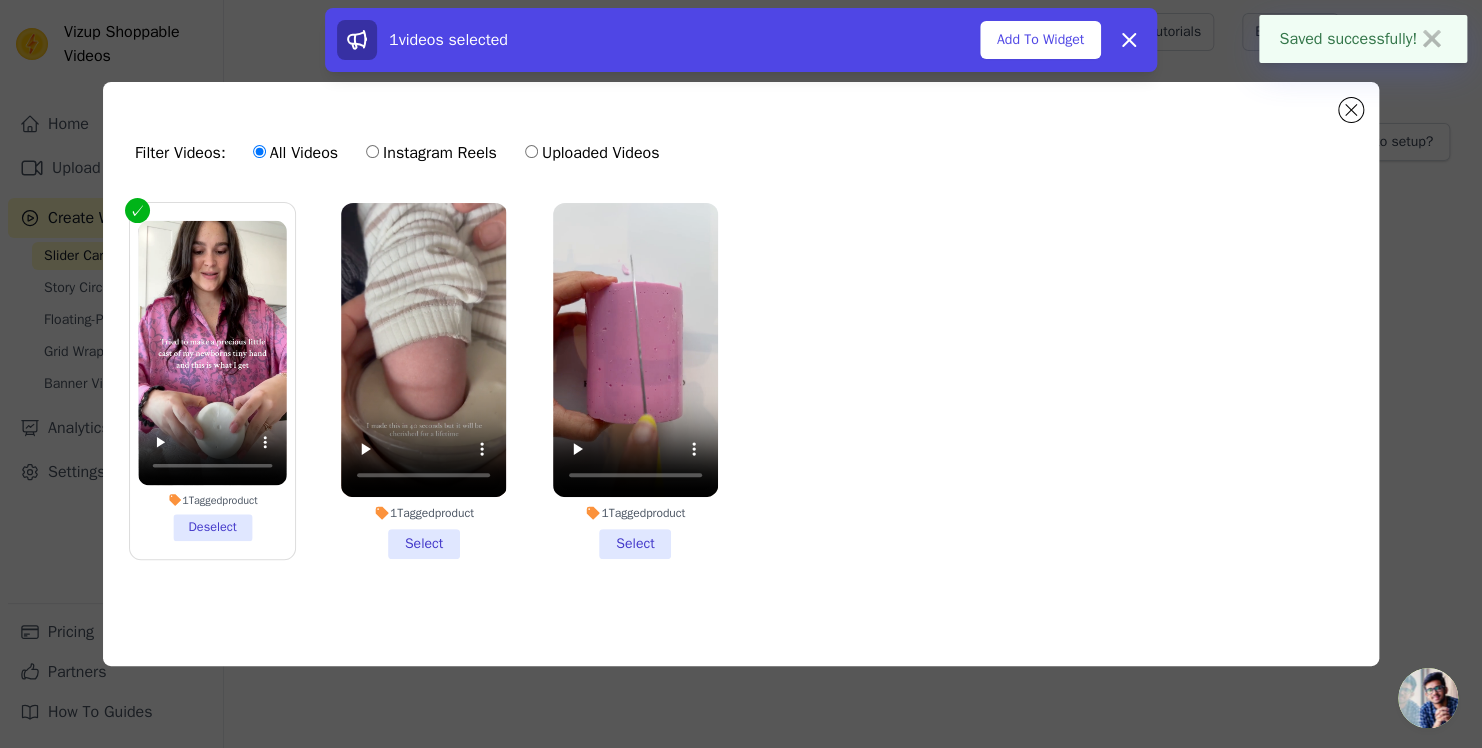 click on "1  Tagged  product     Select" at bounding box center (423, 381) 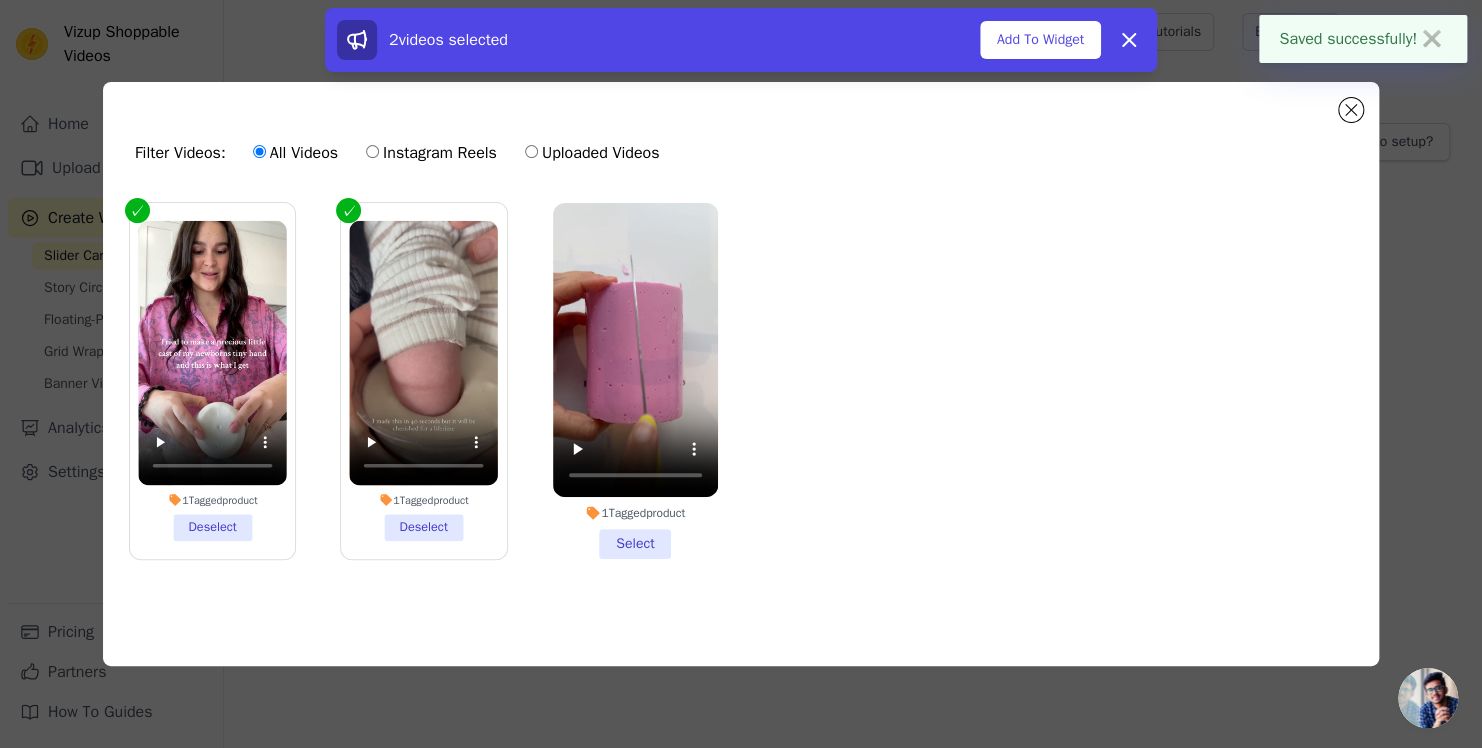 click on "1  Tagged  product     Select" at bounding box center [635, 381] 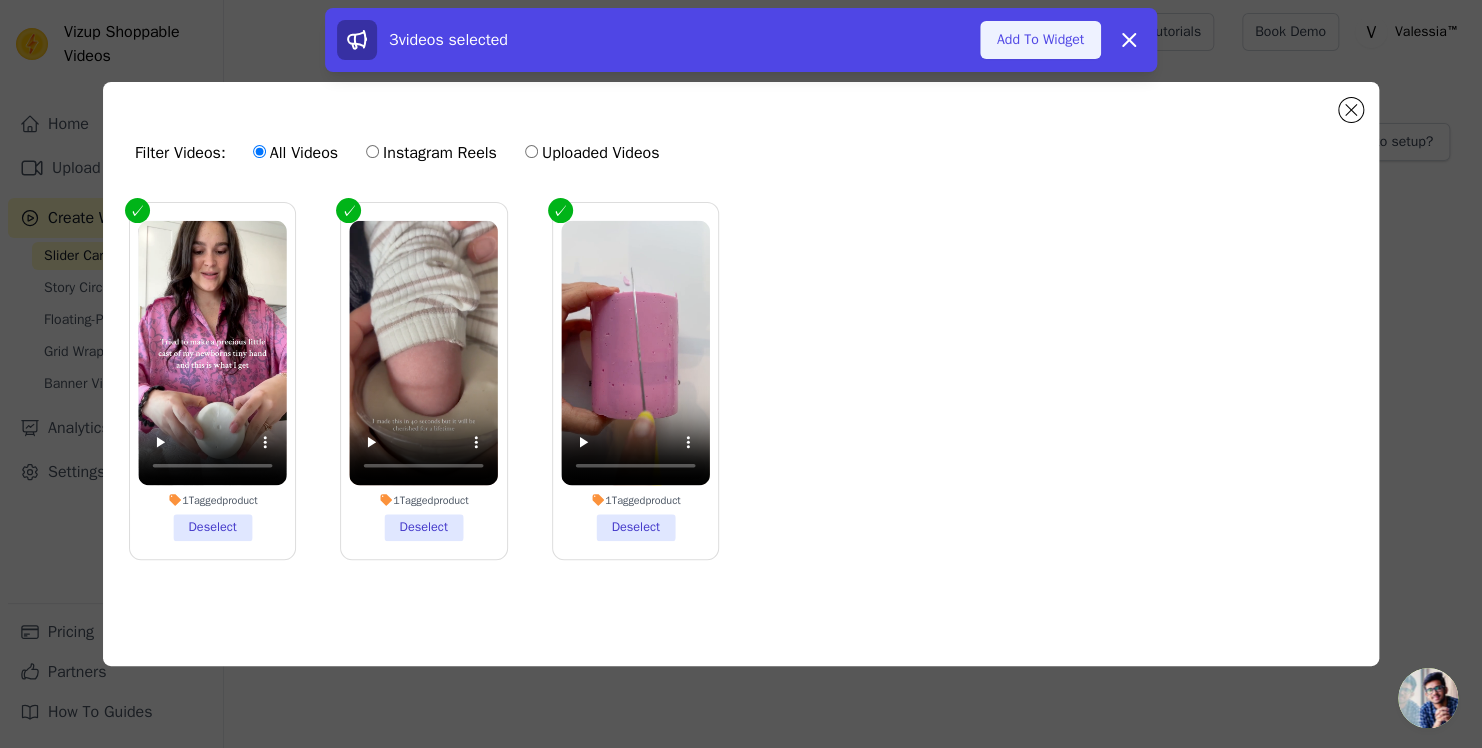 click on "Add To Widget" at bounding box center (1040, 40) 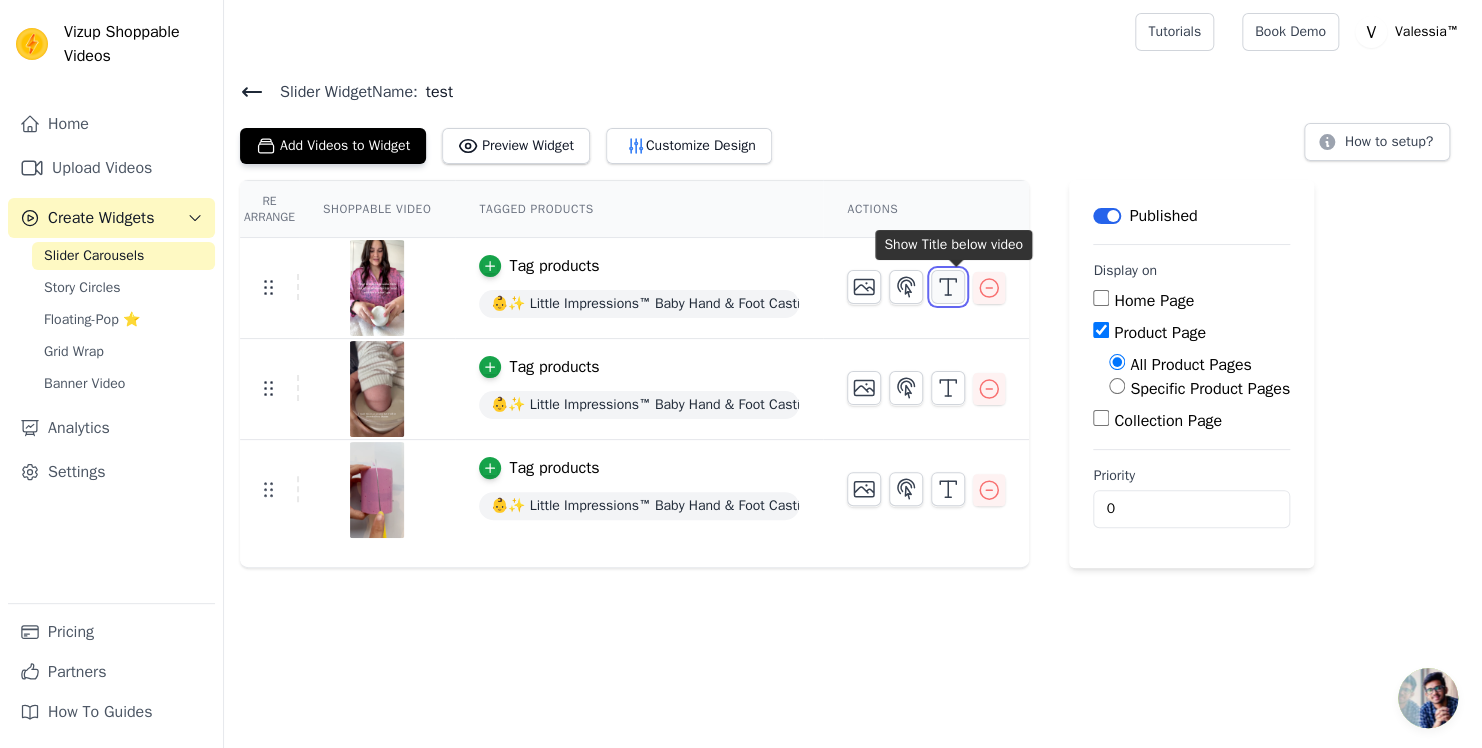 click 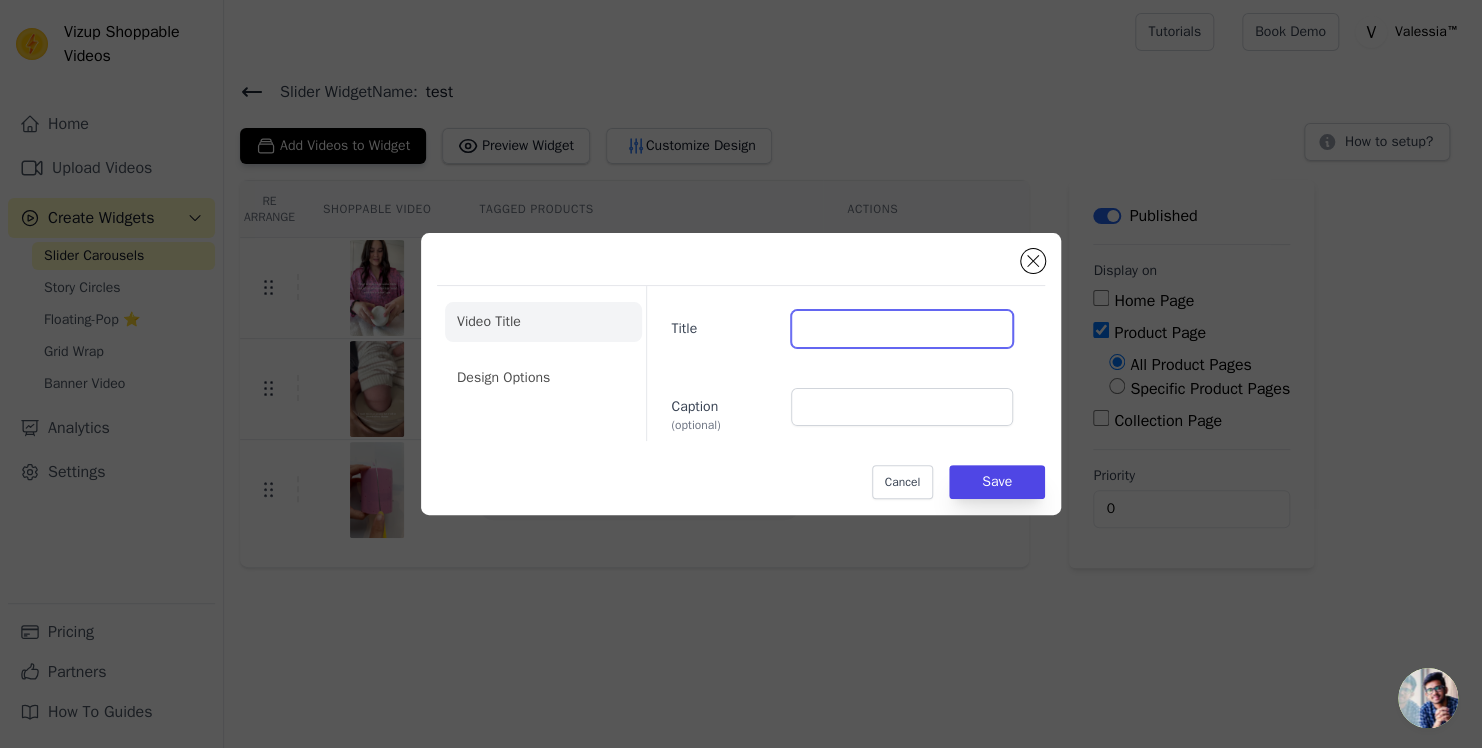 click on "Title" at bounding box center (902, 329) 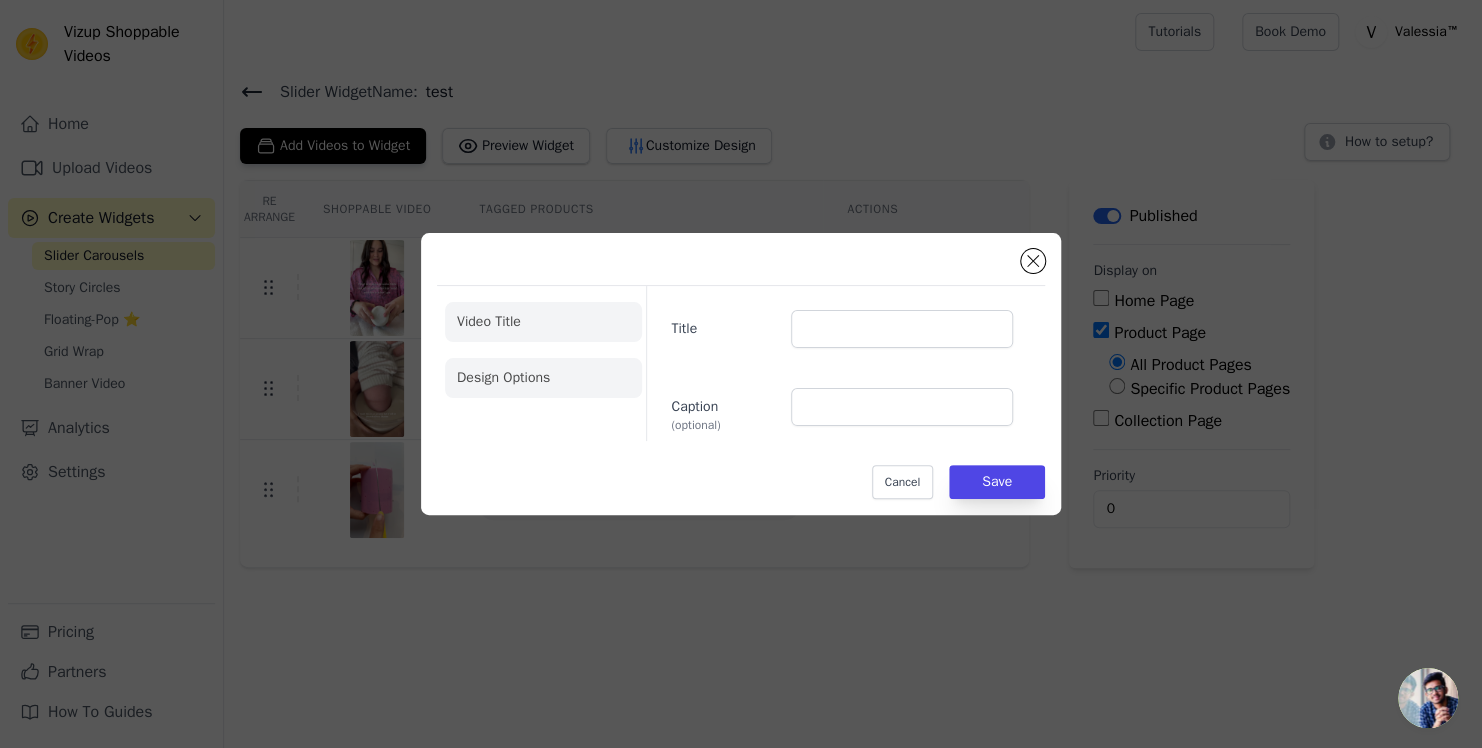 click on "Design Options" 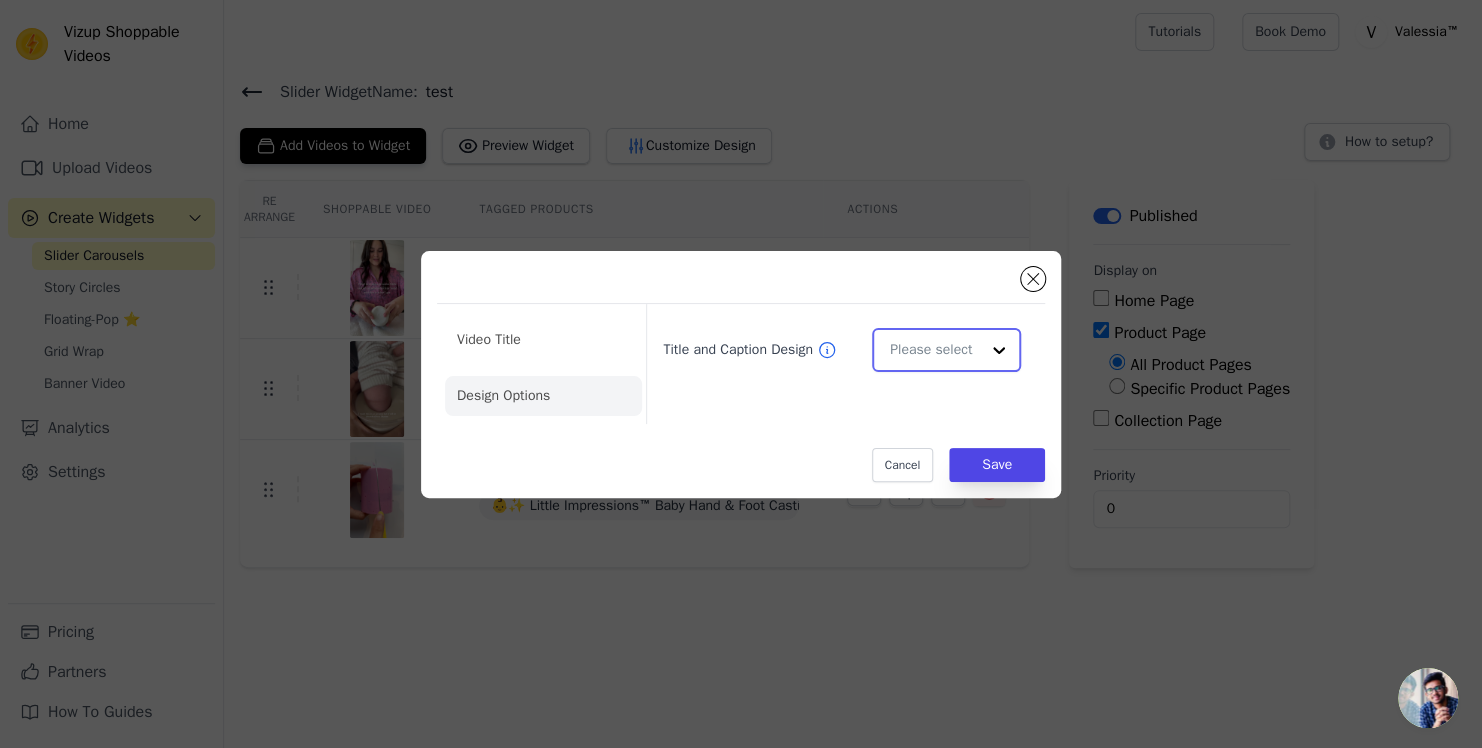 click on "Title and Caption Design" at bounding box center [934, 350] 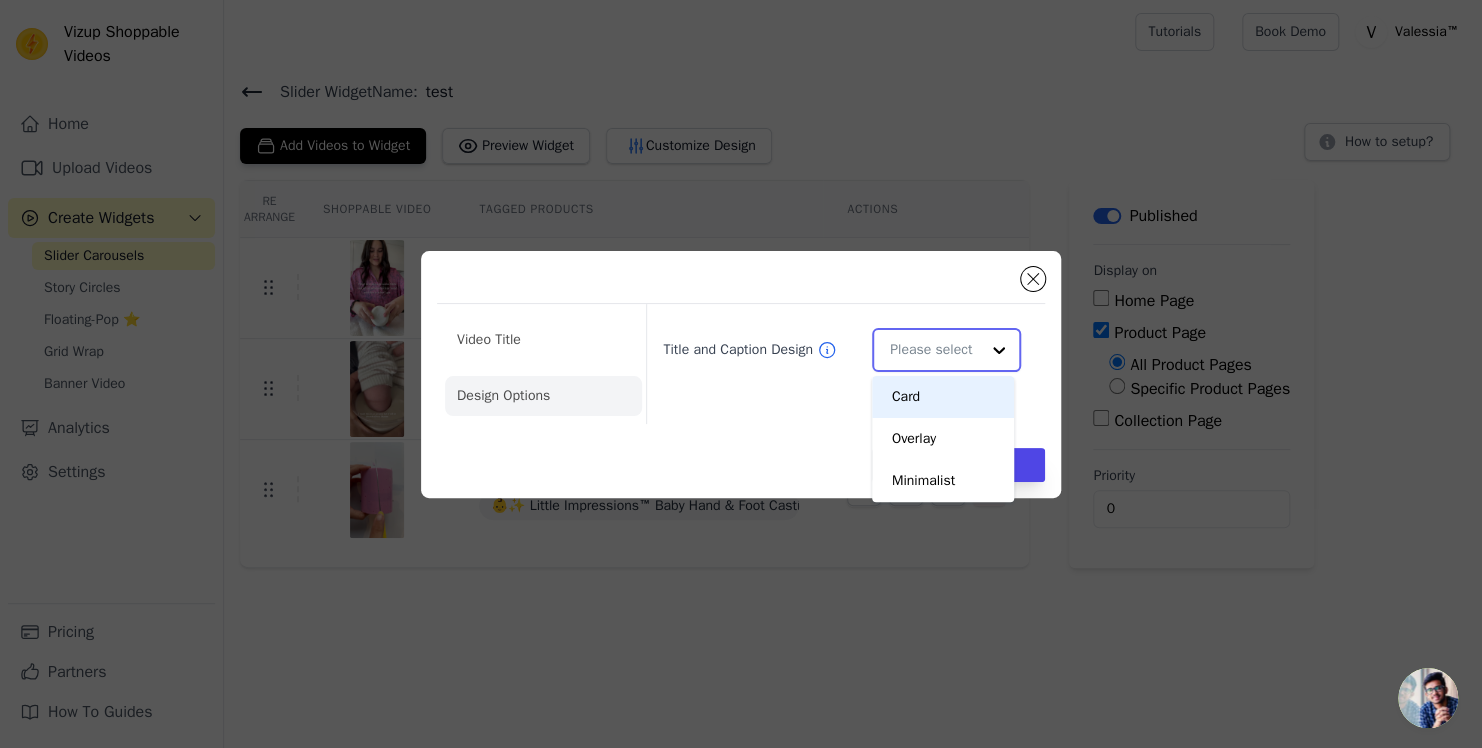 scroll, scrollTop: 0, scrollLeft: 0, axis: both 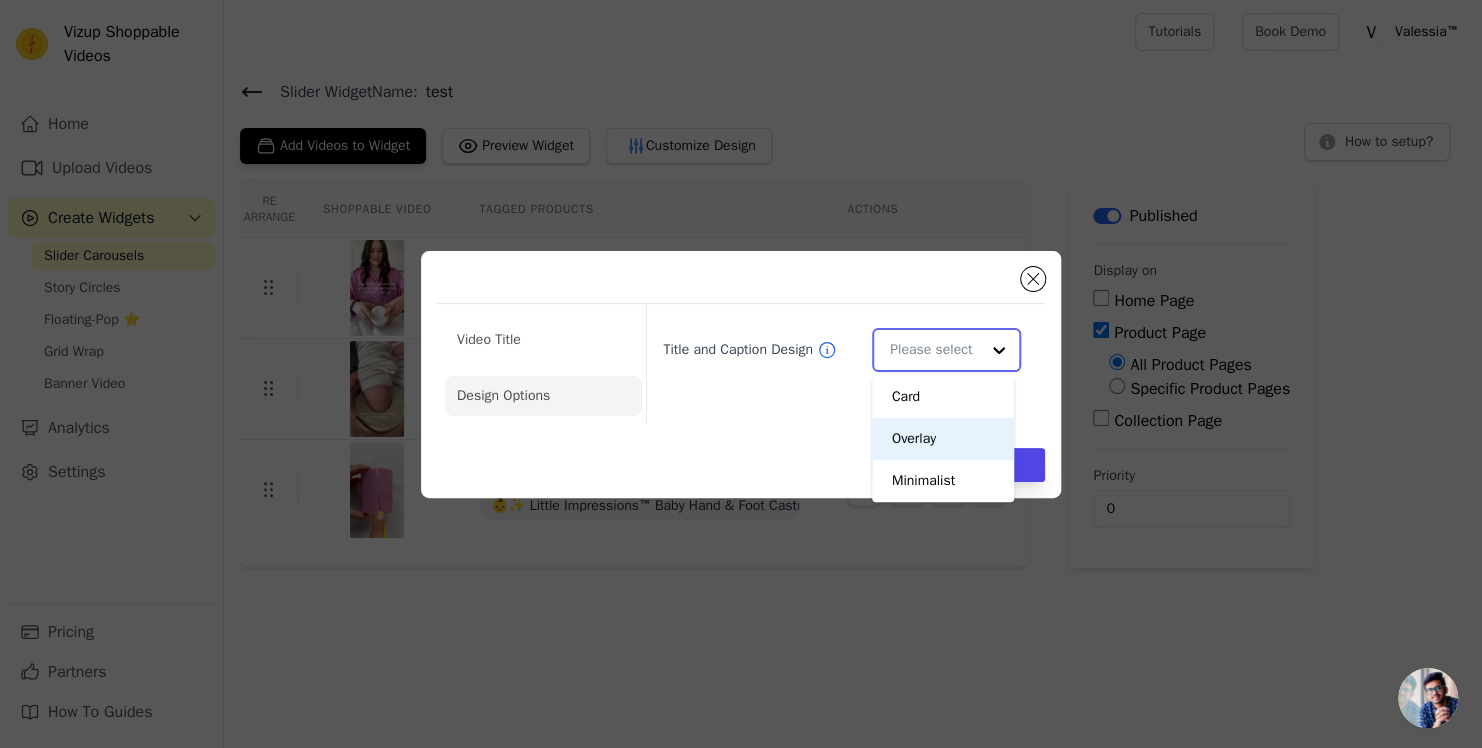 click on "Overlay" at bounding box center [943, 439] 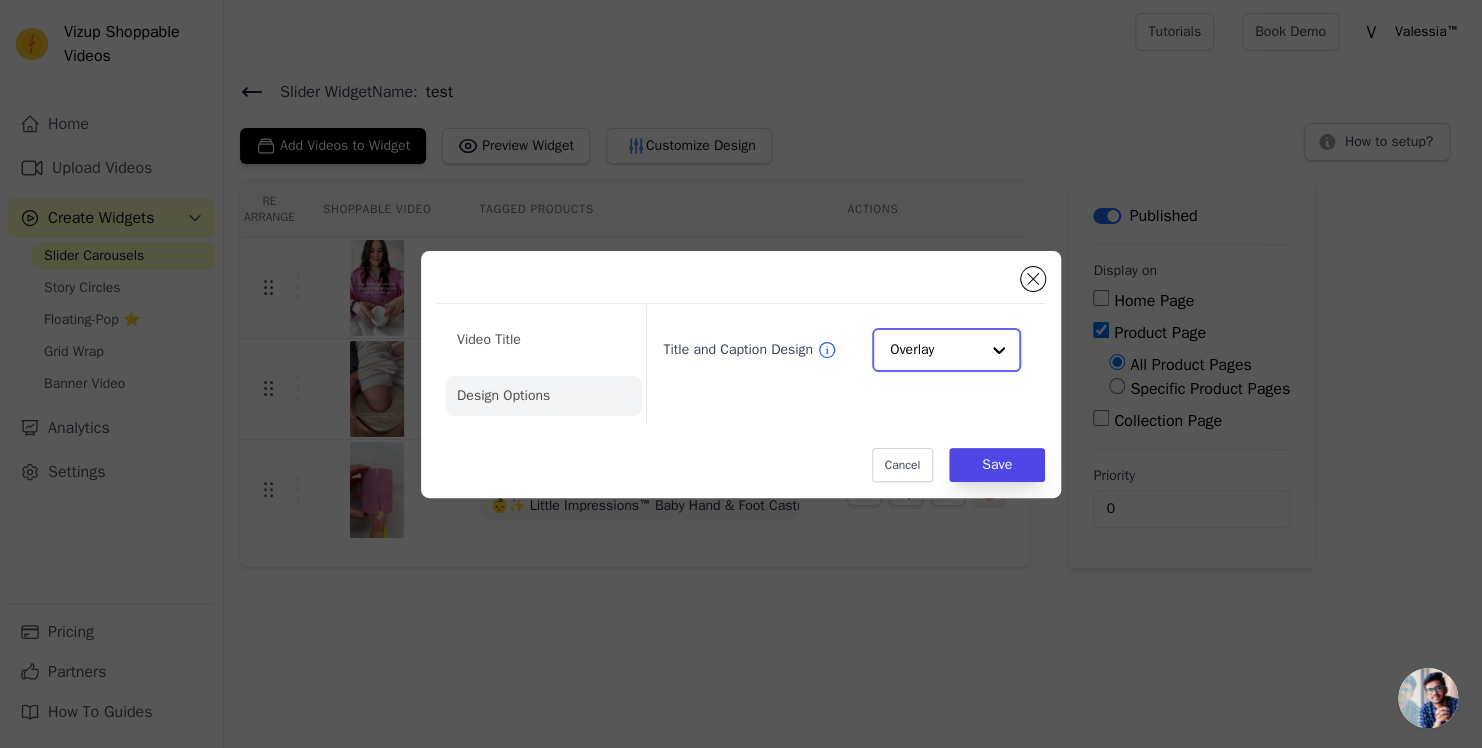 click on "Title and Caption Design" 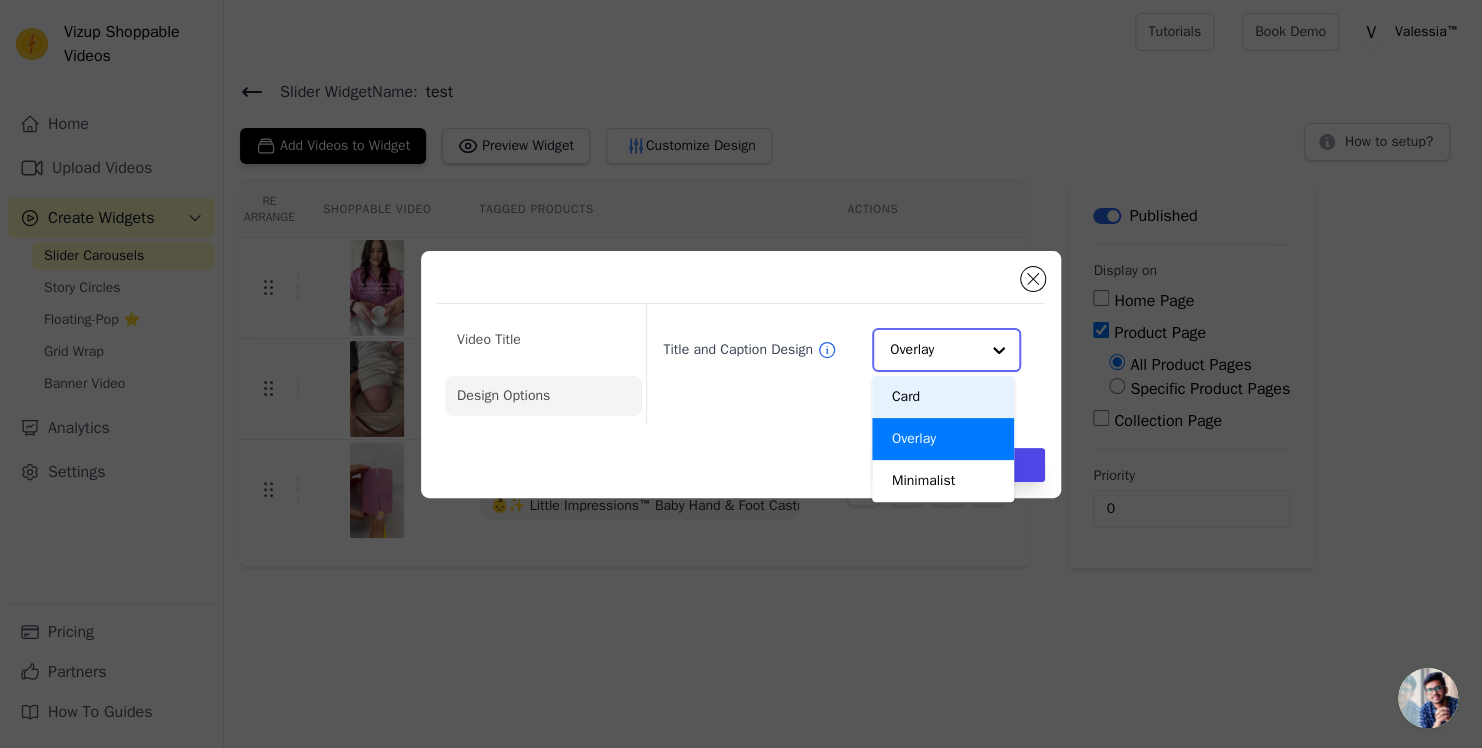 click on "Card" at bounding box center (943, 397) 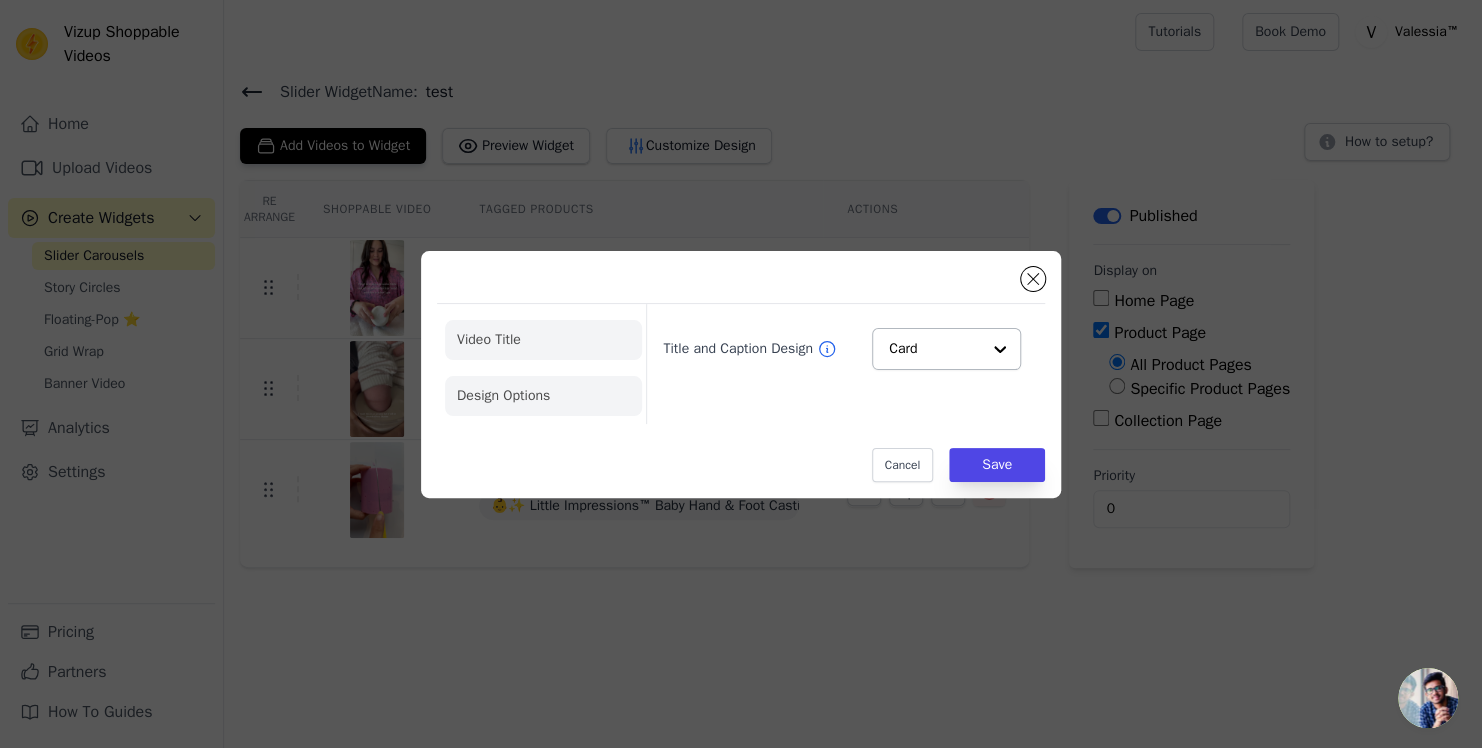click on "Video Title" 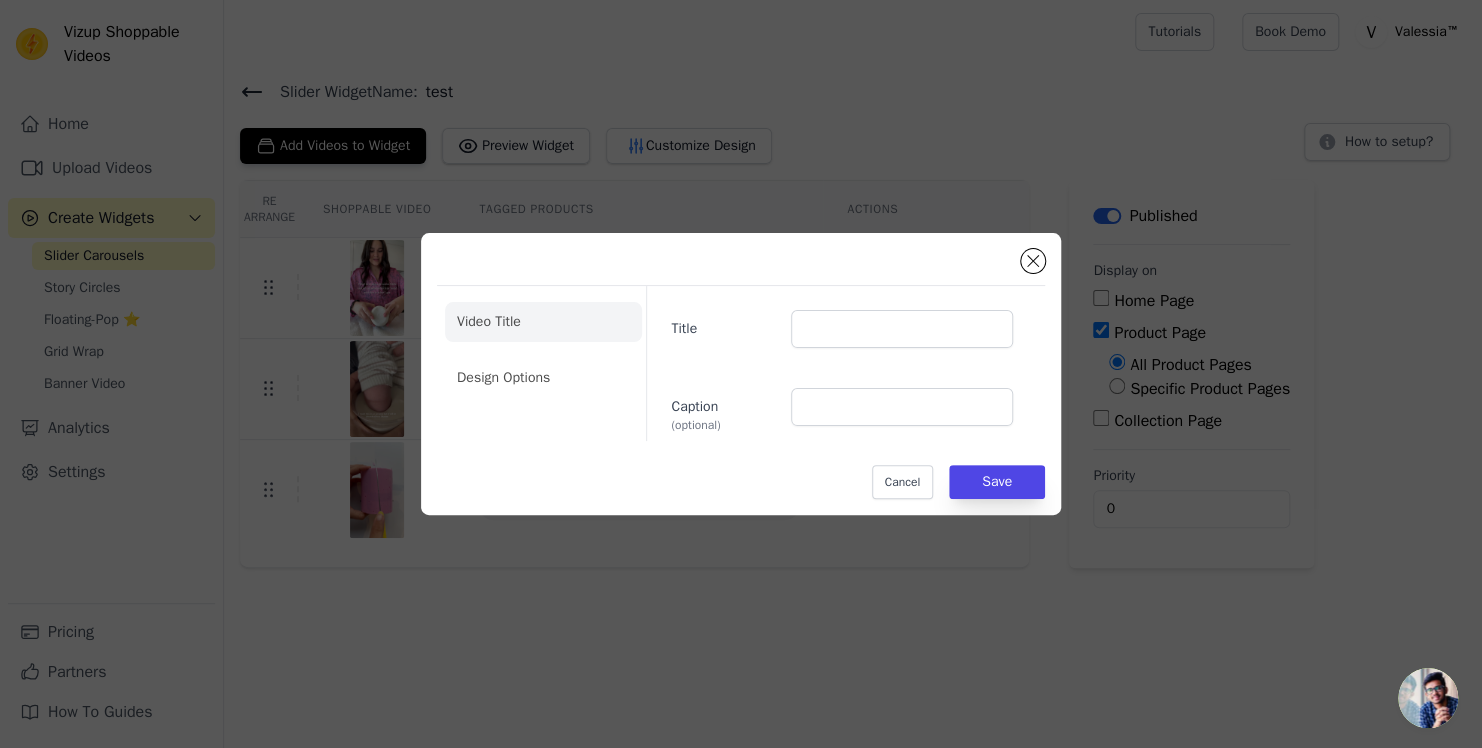 click on "Title     Caption  (optional)" at bounding box center [837, 363] 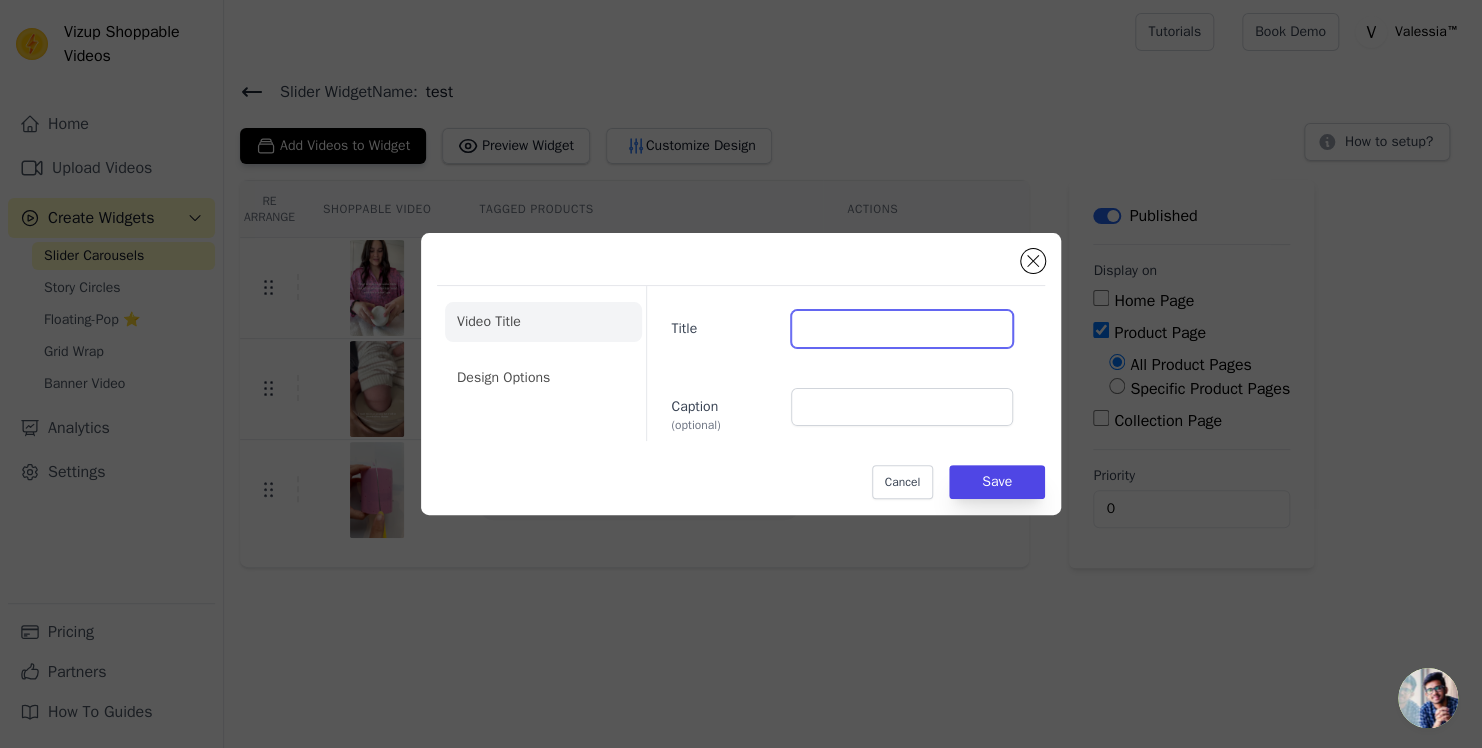 click on "Title" at bounding box center (902, 329) 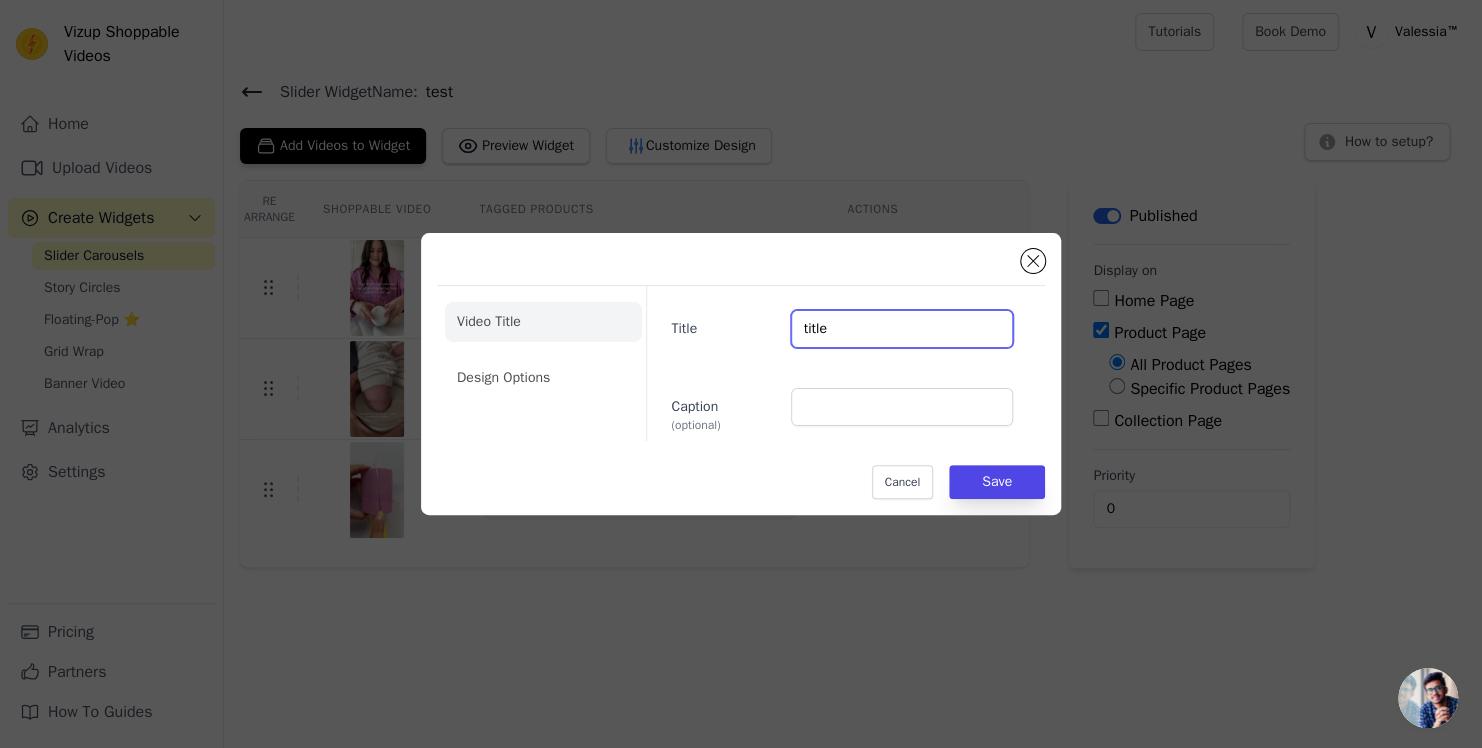type on "title" 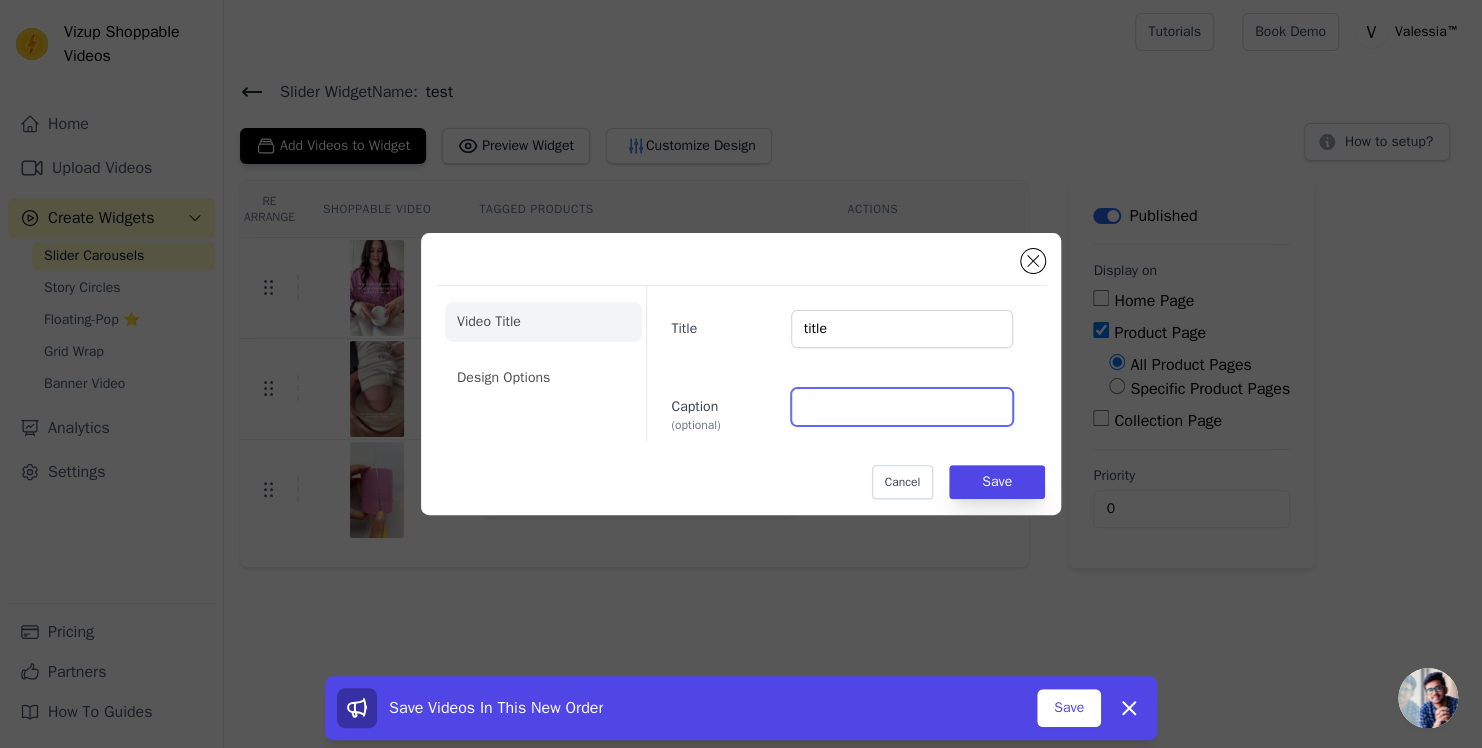 click on "Caption  (optional)" at bounding box center (902, 407) 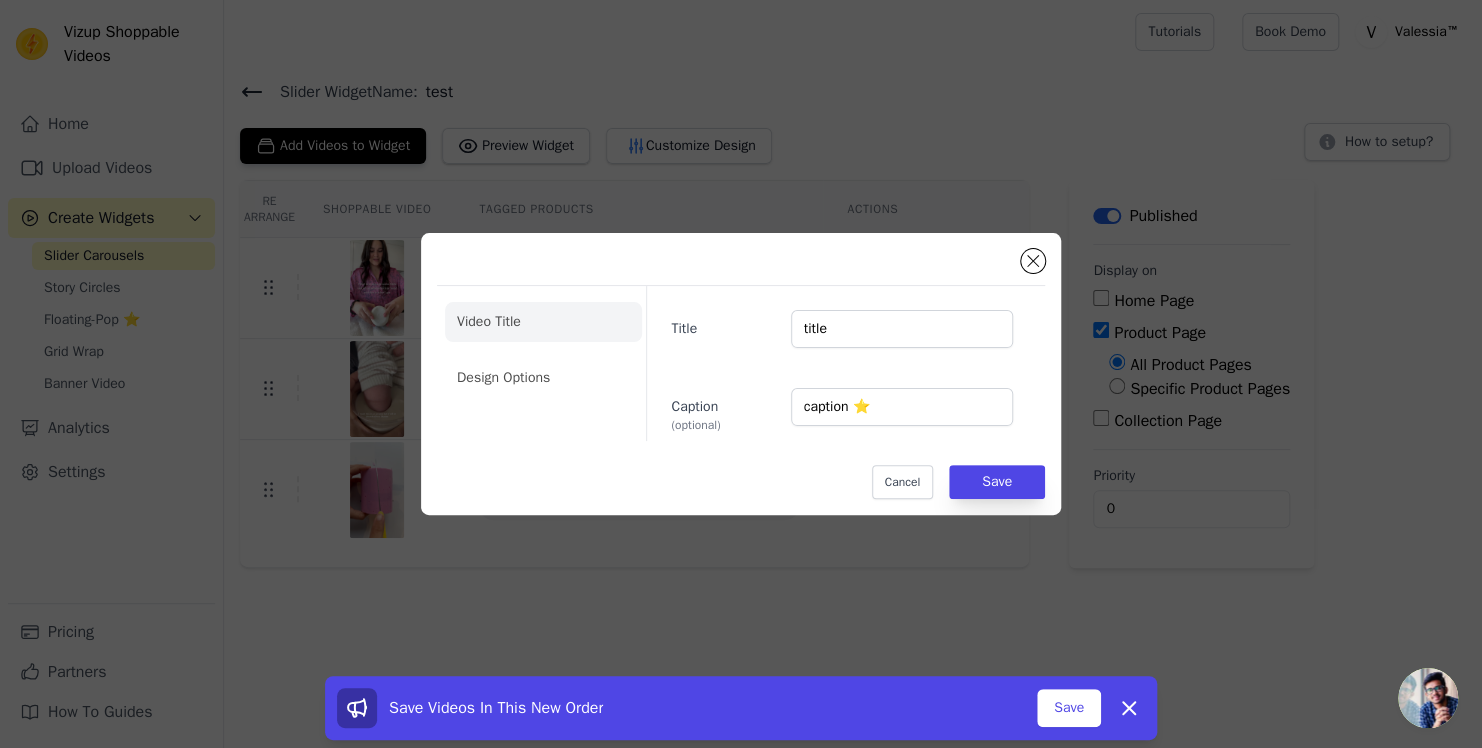 click on "Vizup Shoppable Videos
Home
Upload Videos       Create Widgets     Slider Carousels   Story Circles   Floating-Pop ⭐   Grid Wrap   Banner Video
Analytics
Settings
Pricing
Partners
How To Guides   Open sidebar       Tutorials     Book Demo   Open user menu" at bounding box center (741, 0) 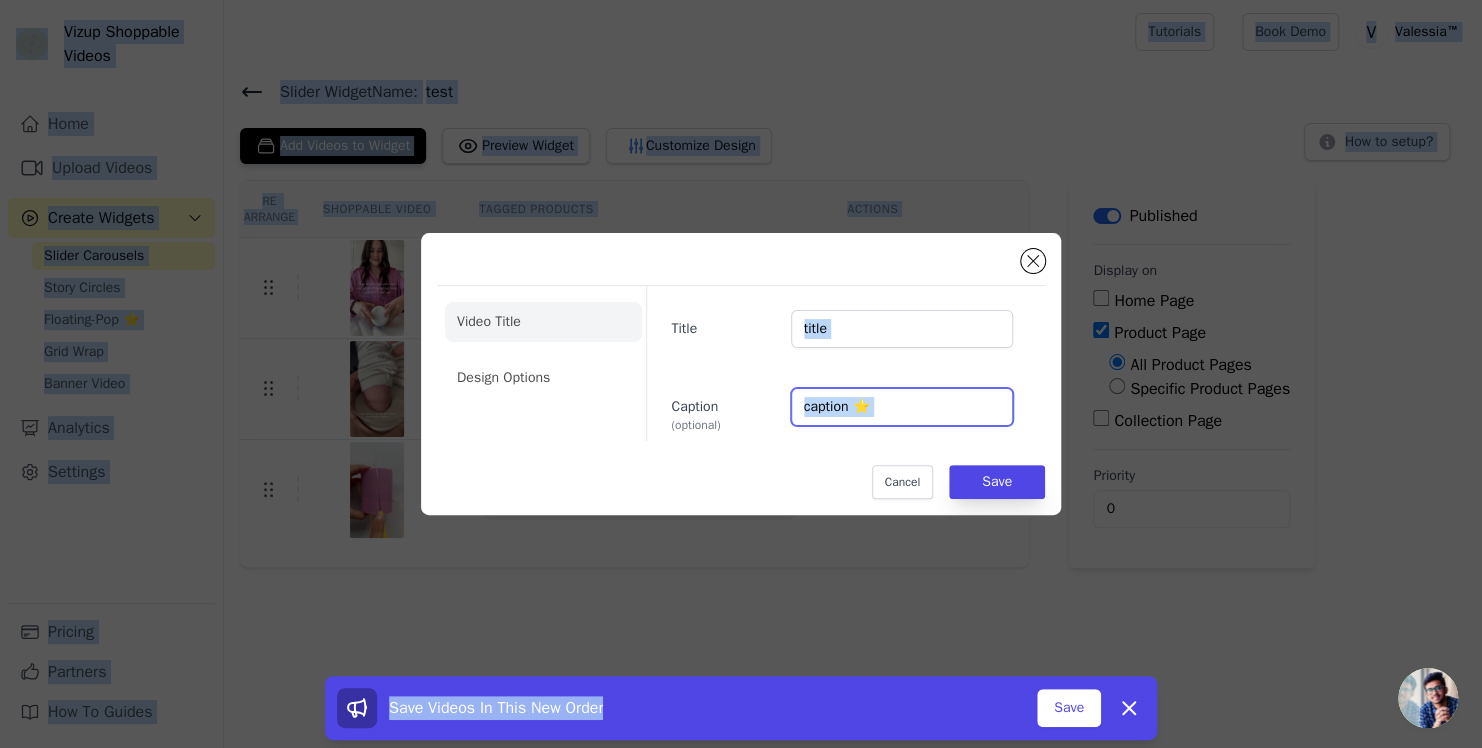 click on "caption ⭐" at bounding box center [902, 407] 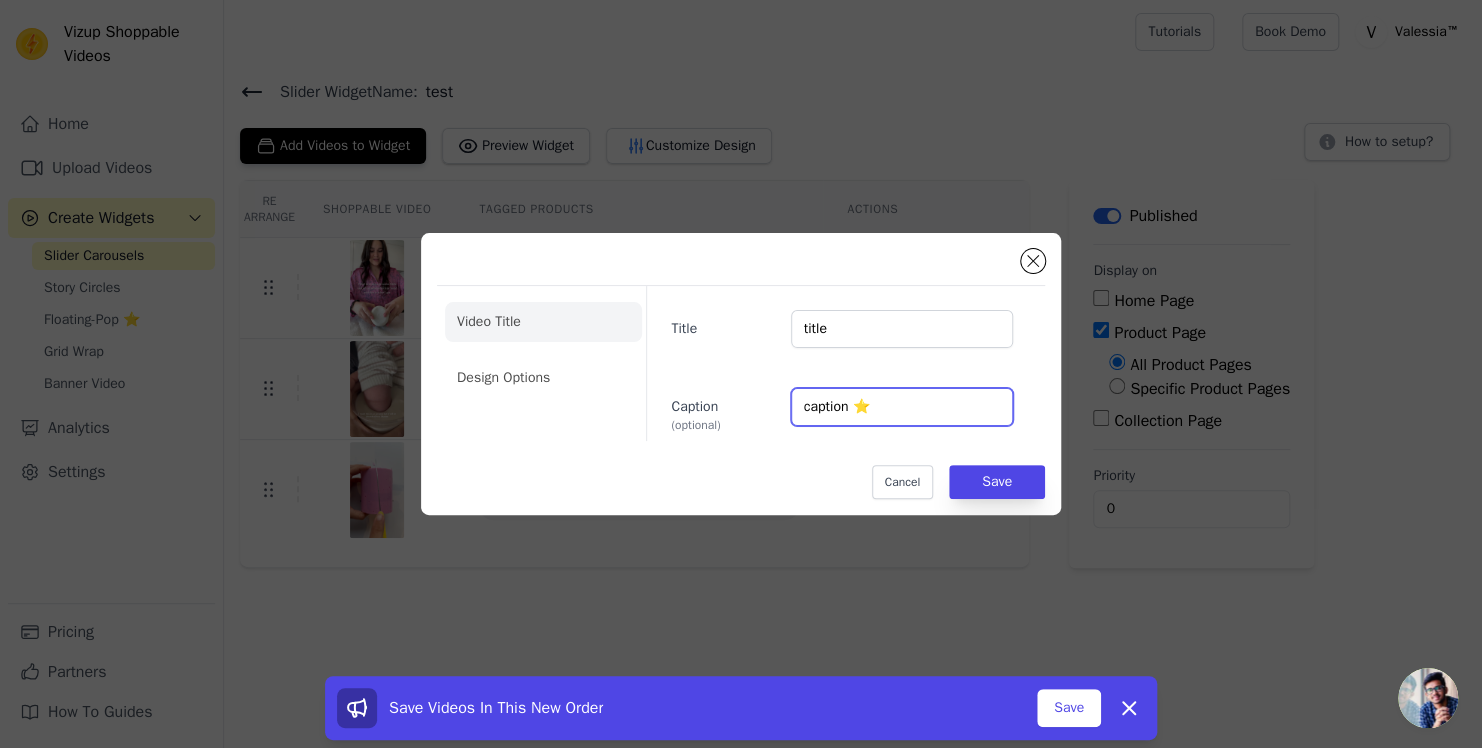 paste on "★" 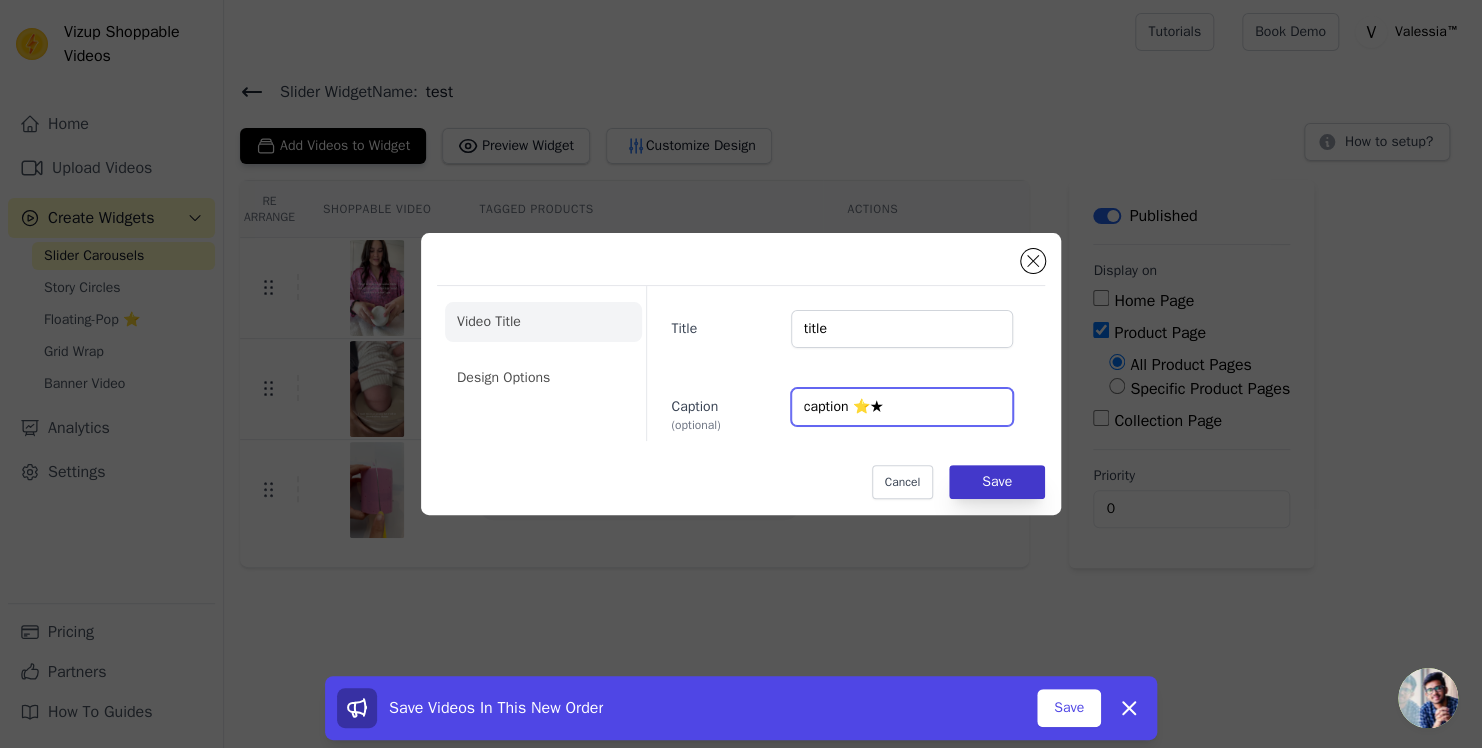 type on "caption ⭐★" 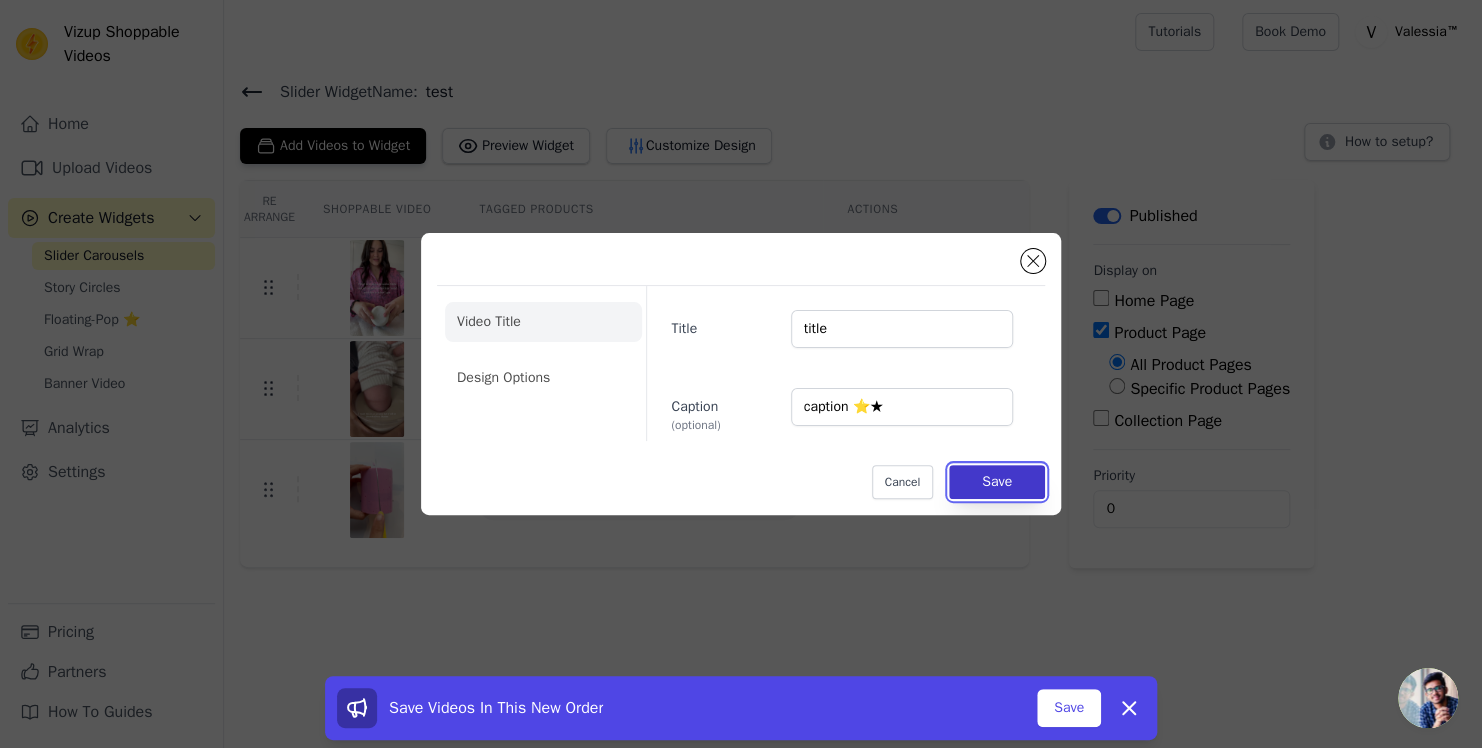 click on "Save" at bounding box center [997, 482] 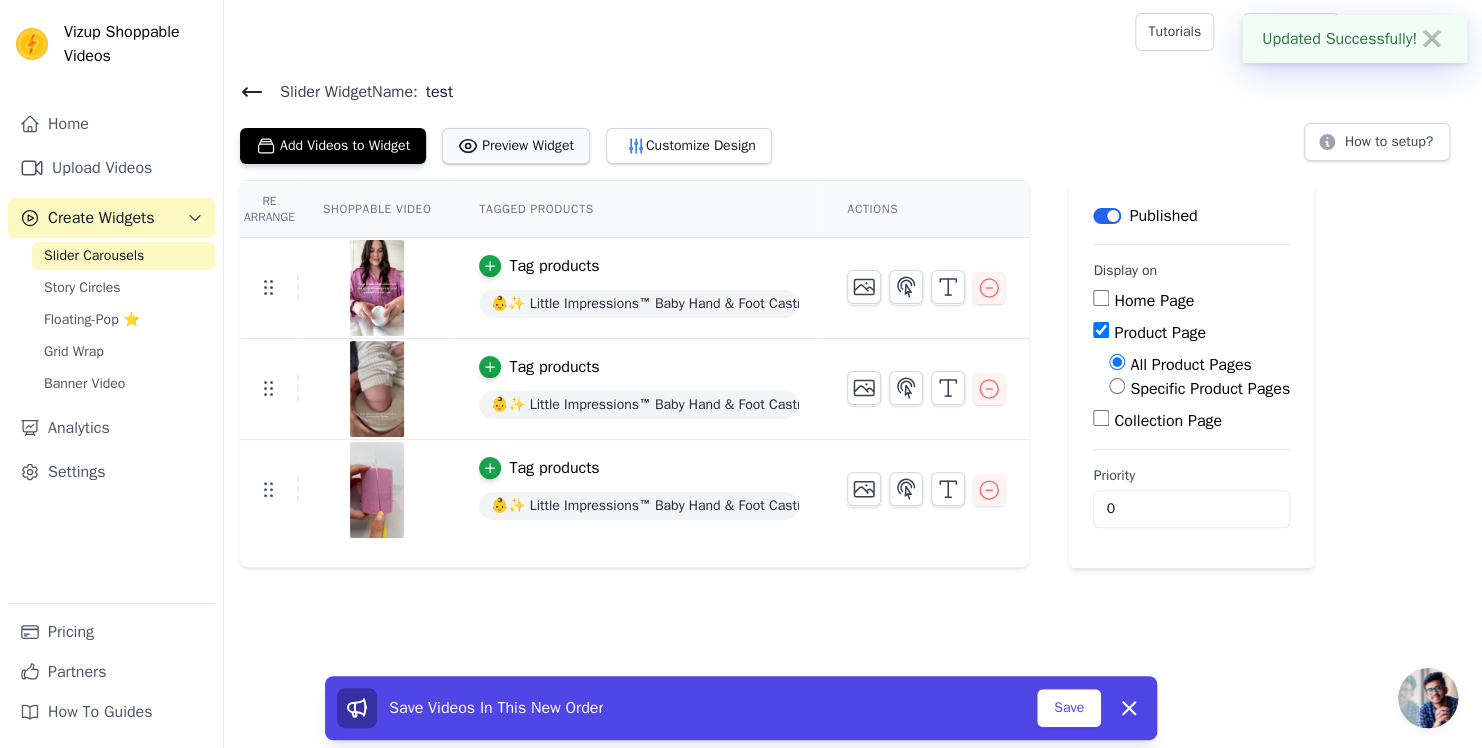 click on "Preview Widget" at bounding box center (516, 146) 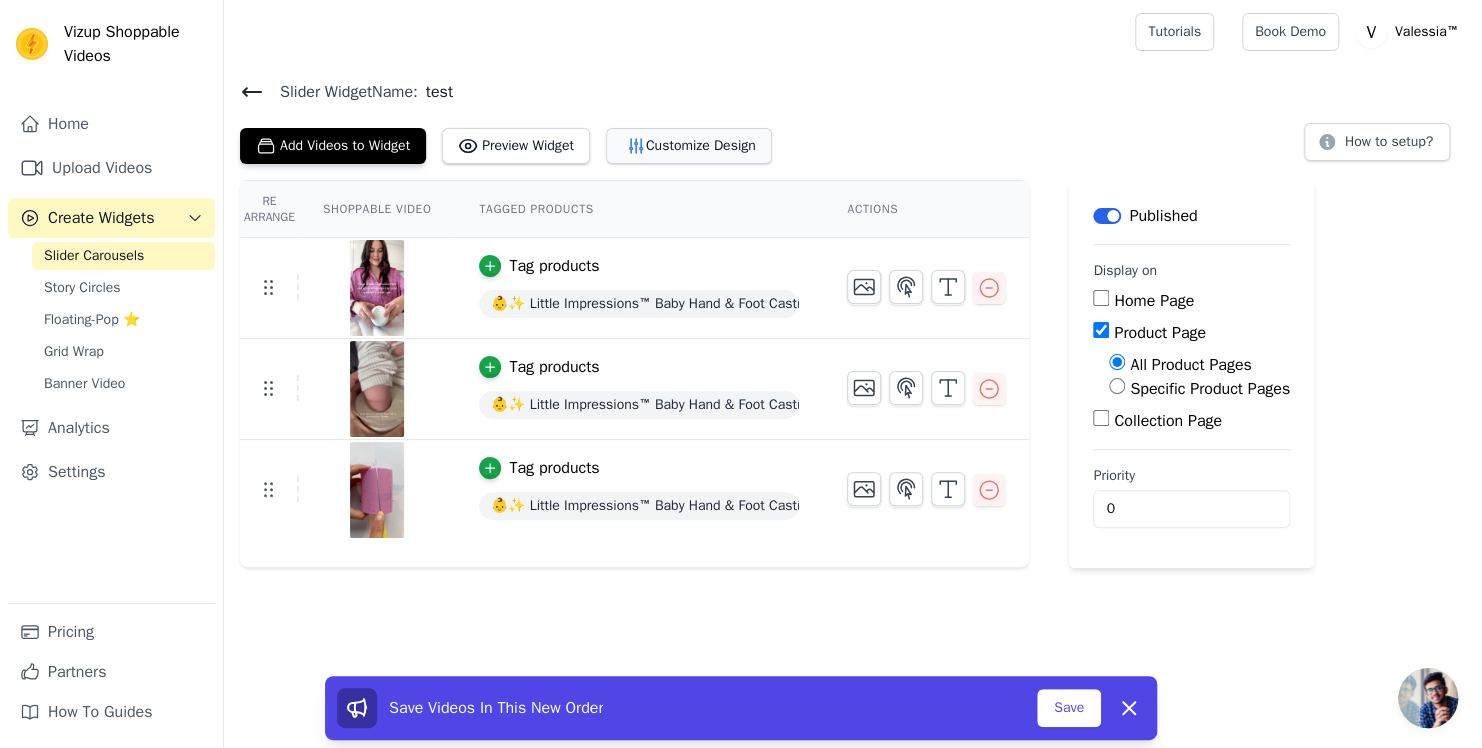 click on "Customize Design" at bounding box center [689, 146] 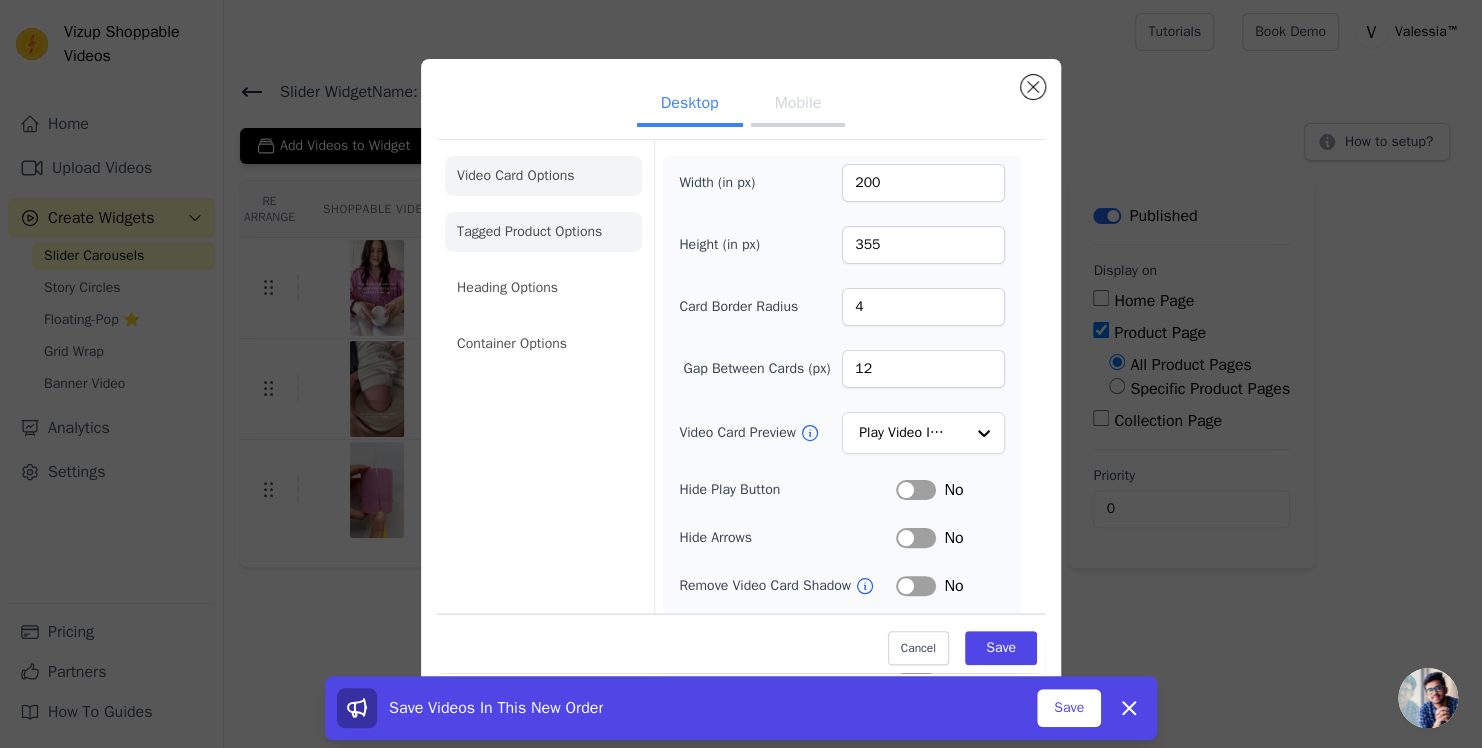 click on "Tagged Product Options" 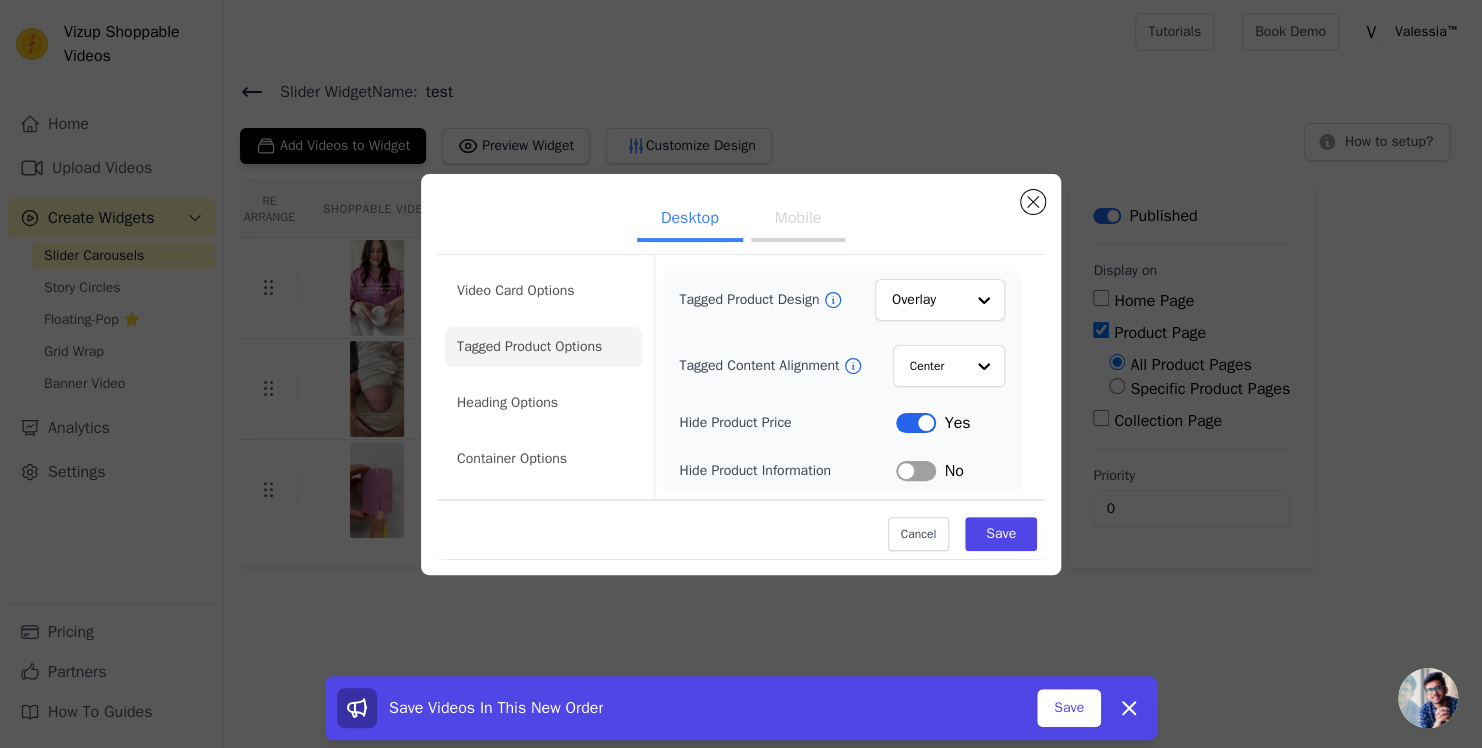 click on "Tagged Product Design           Overlay               Tagged Content Alignment           Center               Hide Product Price   Label     Yes   Hide Product Information   Label     No" at bounding box center (841, 377) 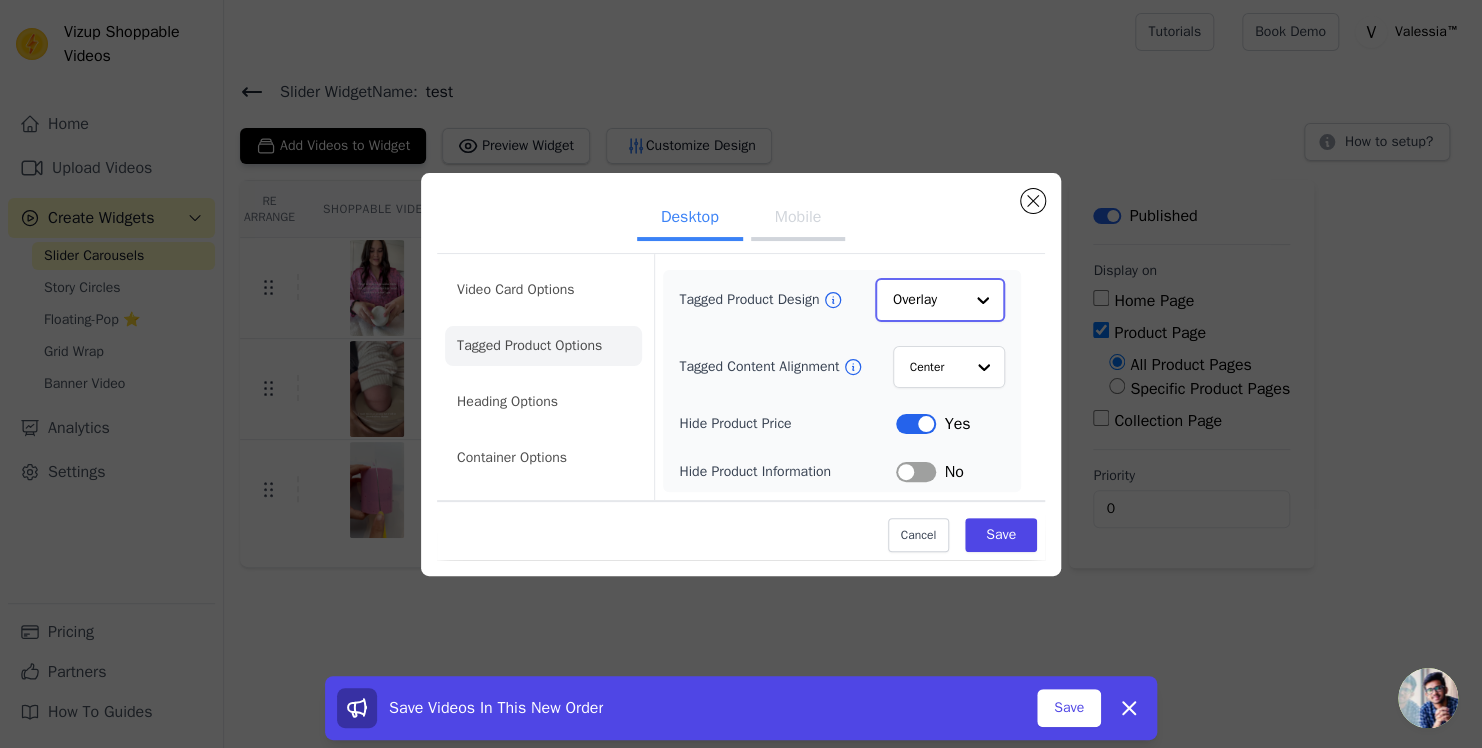 click on "Tagged Product Design" 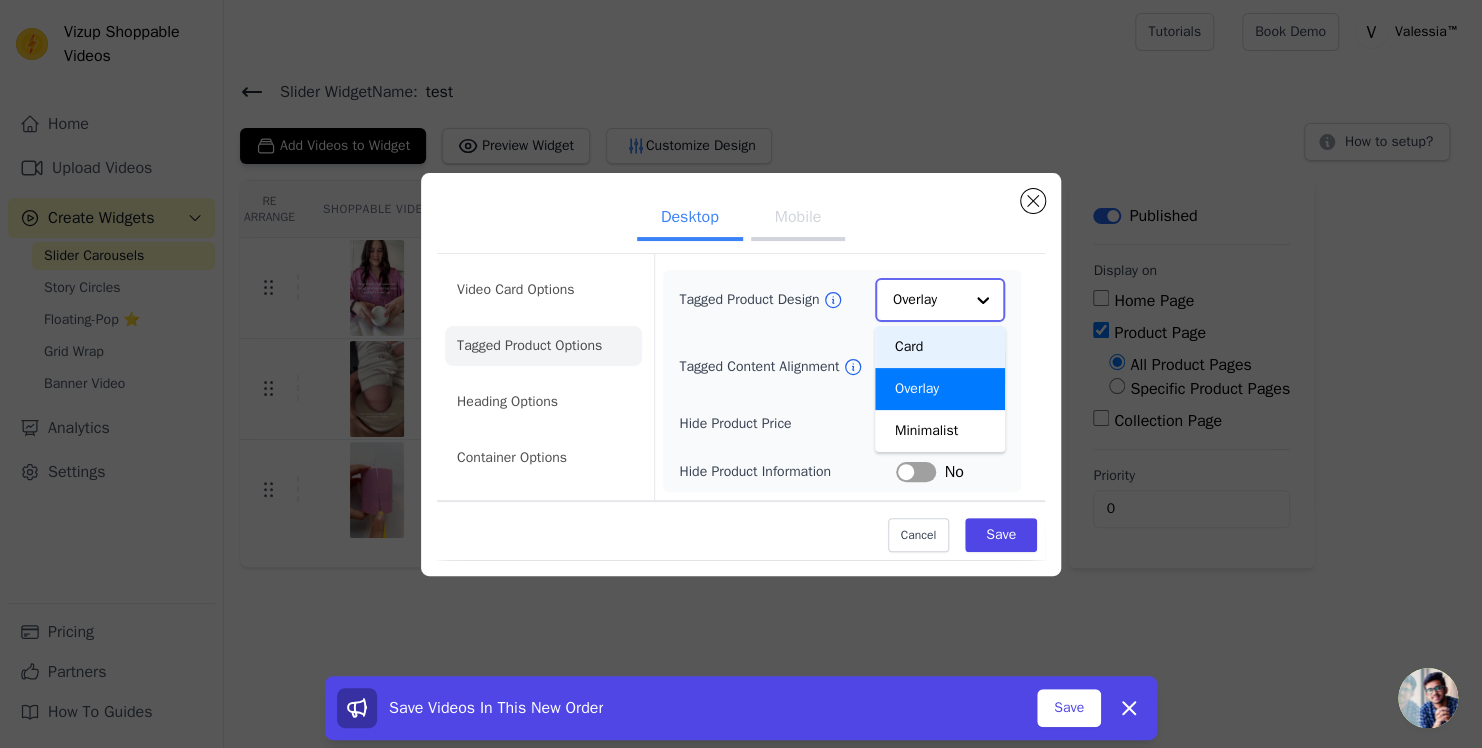 click on "Card" at bounding box center [940, 347] 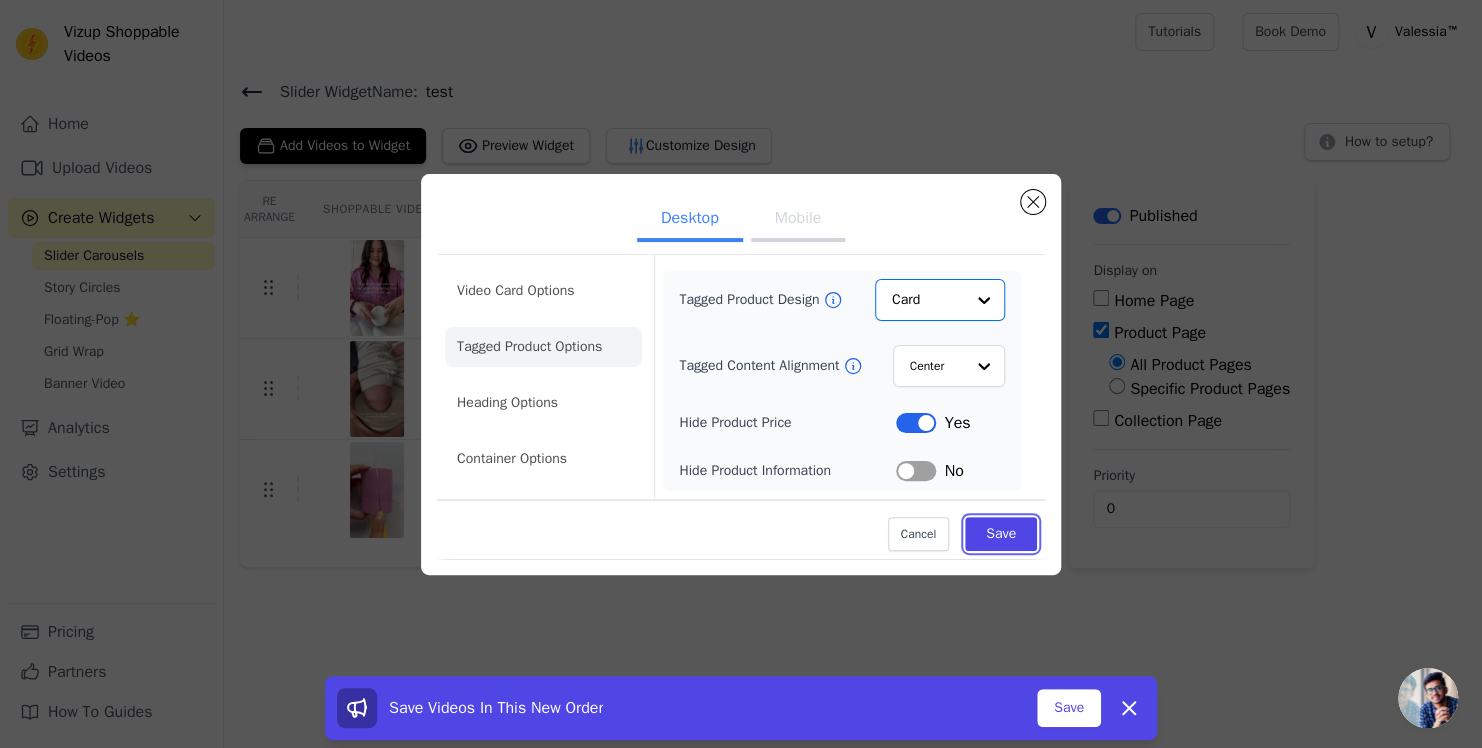 click on "Save" at bounding box center (1001, 534) 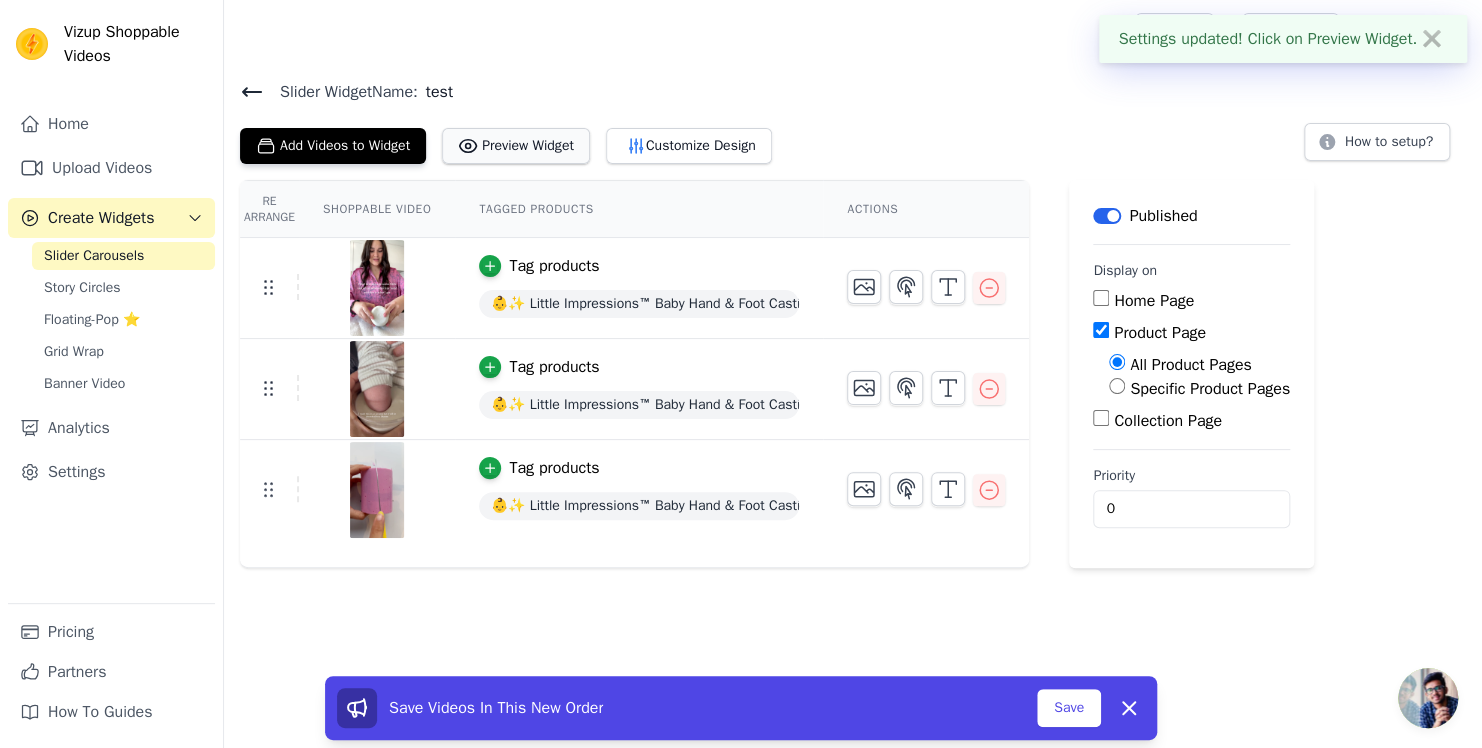 click on "Preview Widget" at bounding box center (516, 146) 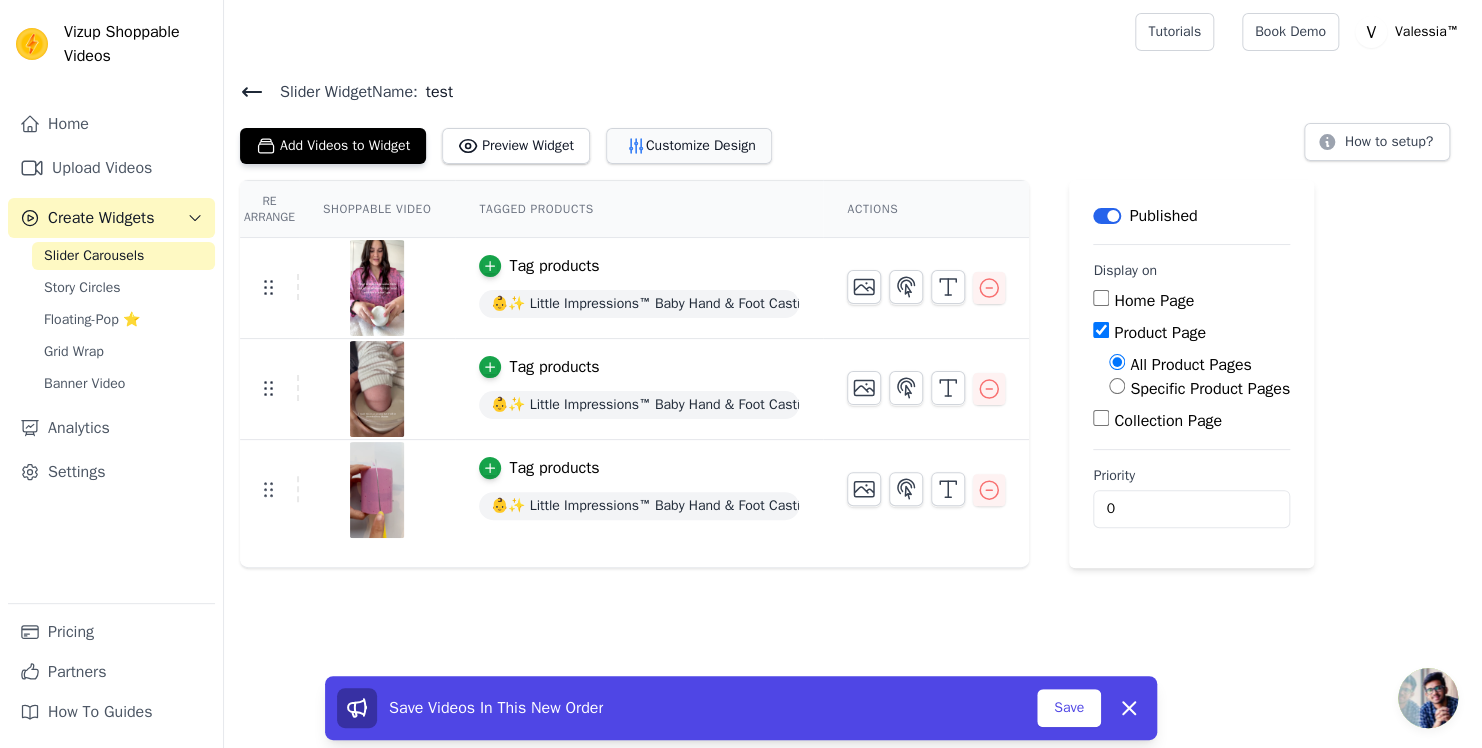 click on "Customize Design" at bounding box center [689, 146] 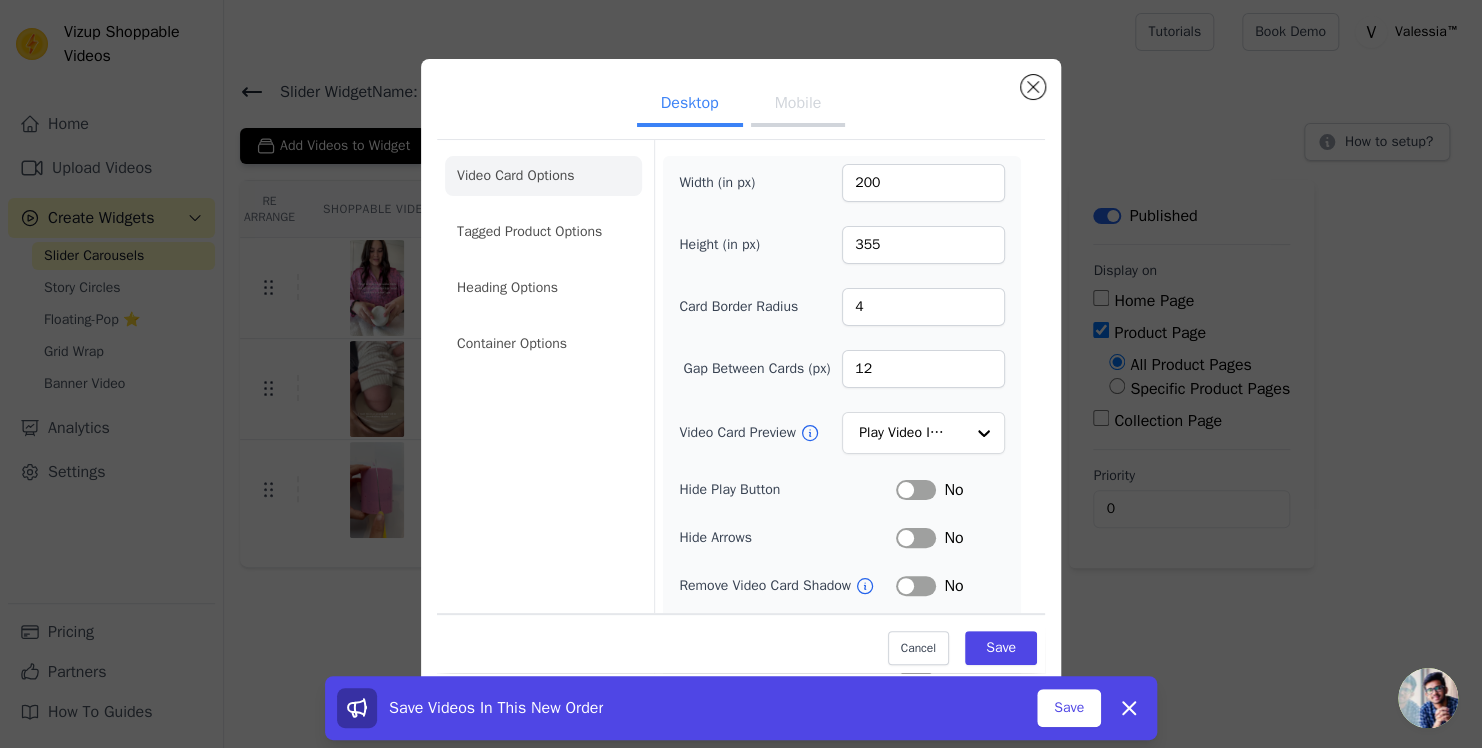 click on "Container Options" 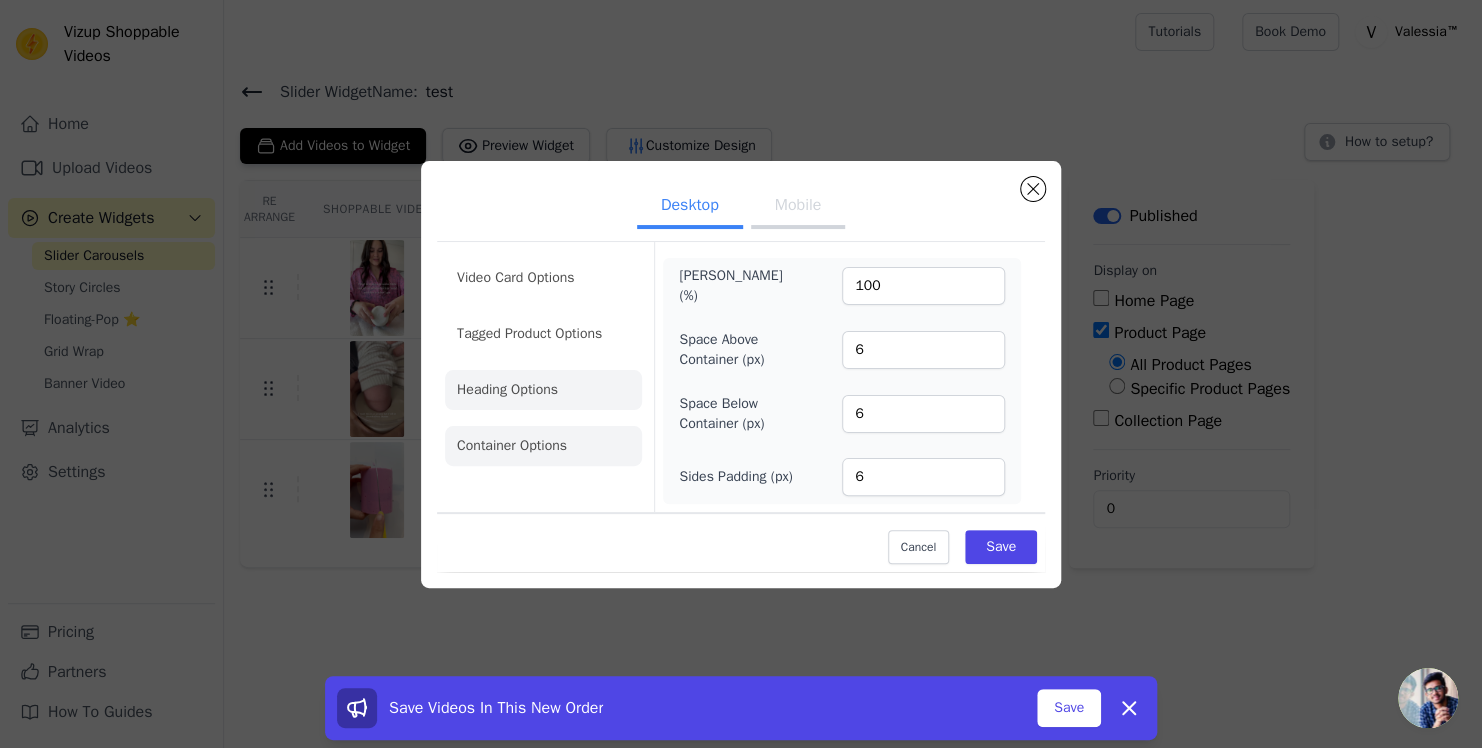 click on "Heading Options" 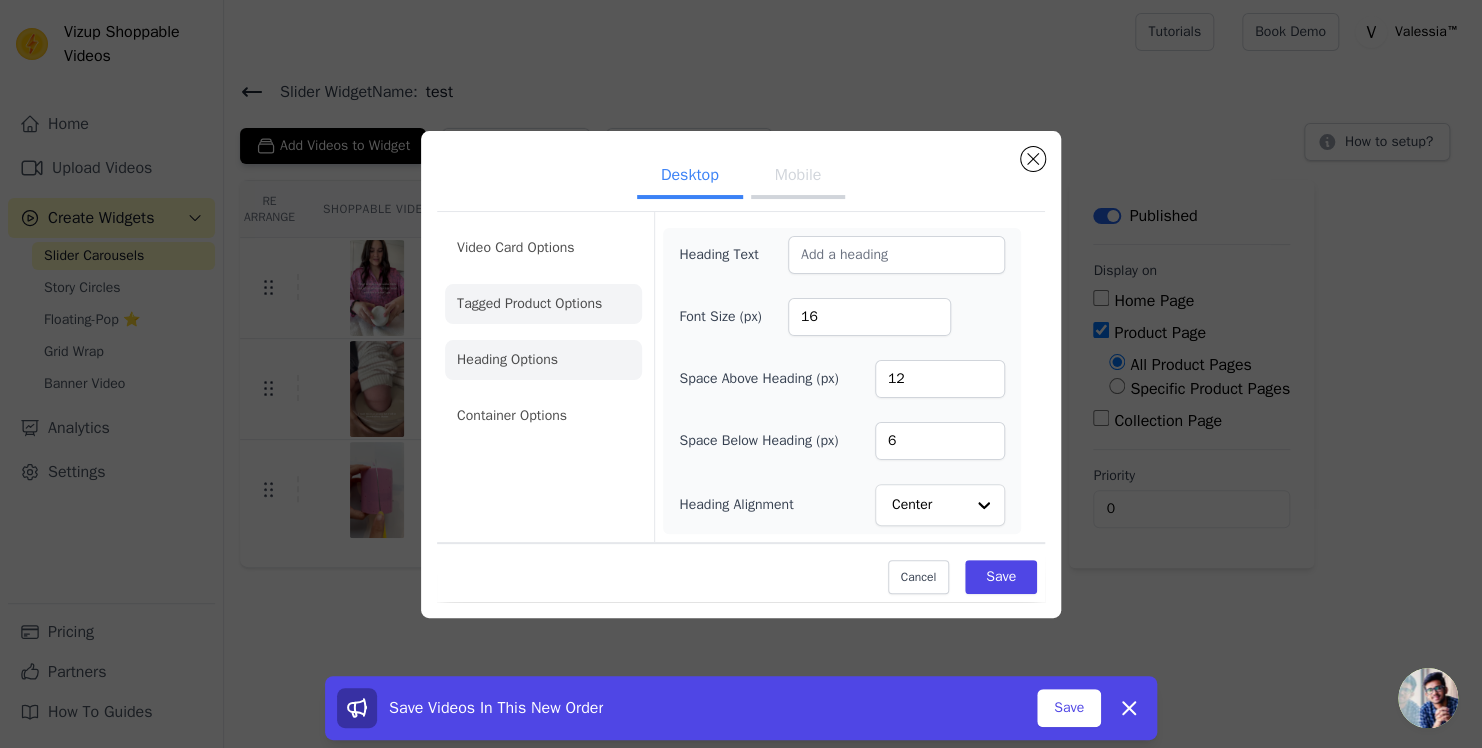 click on "Tagged Product Options" 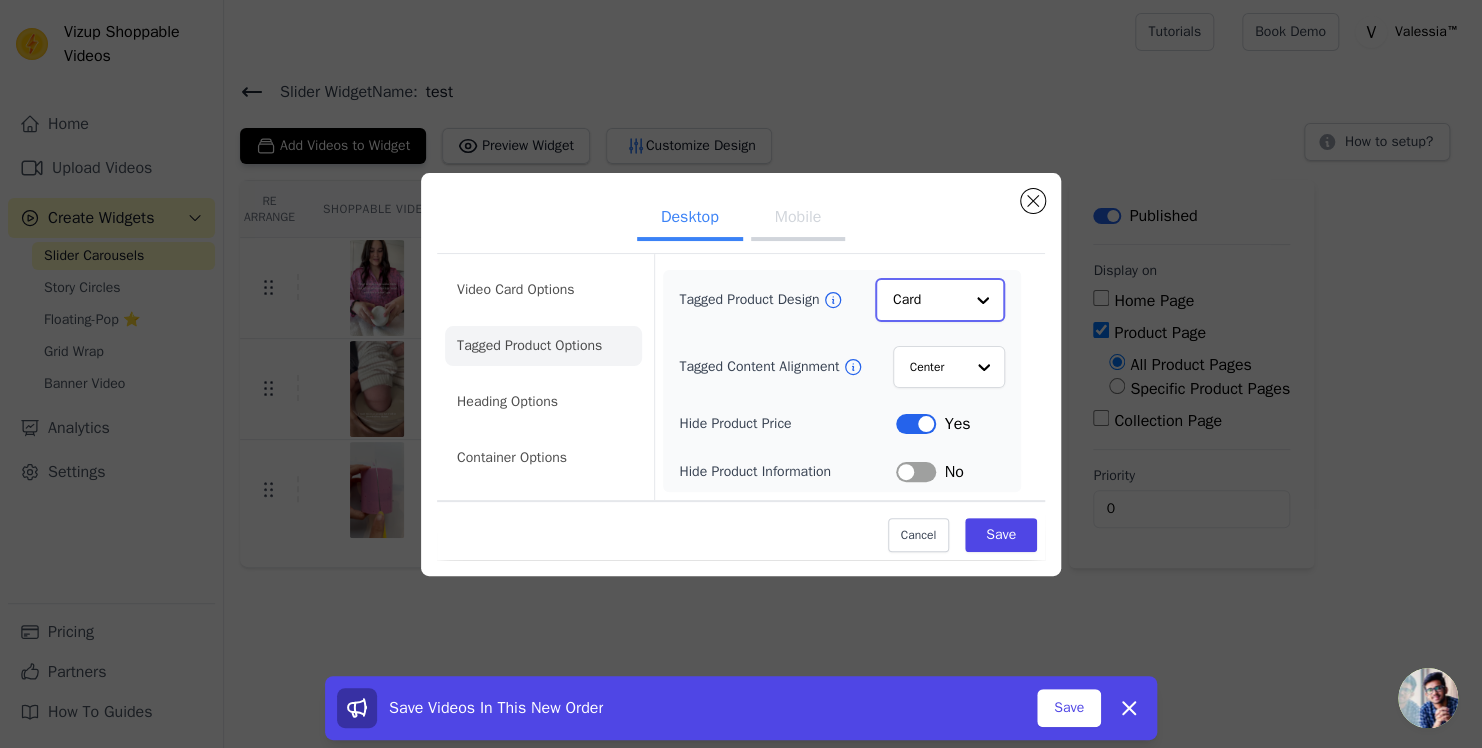 click at bounding box center [983, 300] 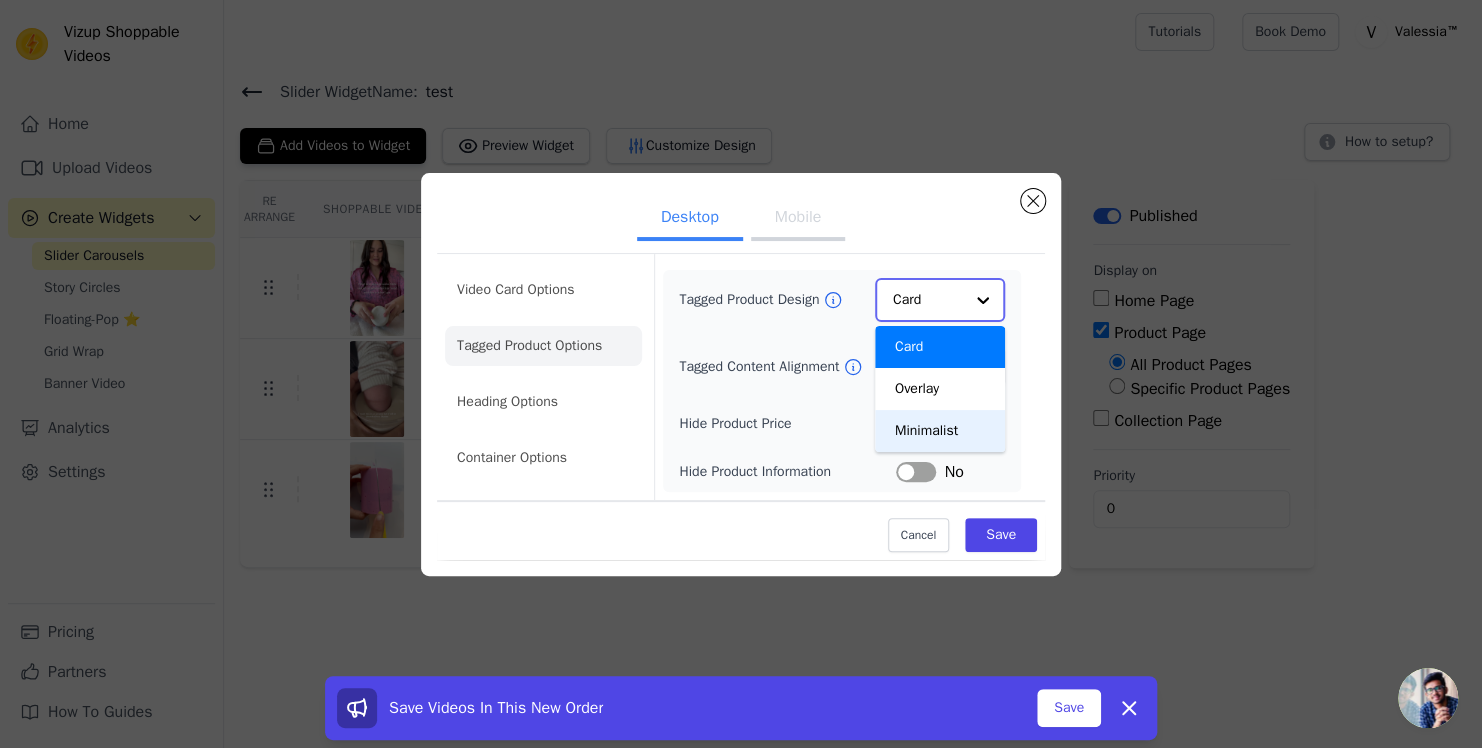 click on "Minimalist" at bounding box center (940, 431) 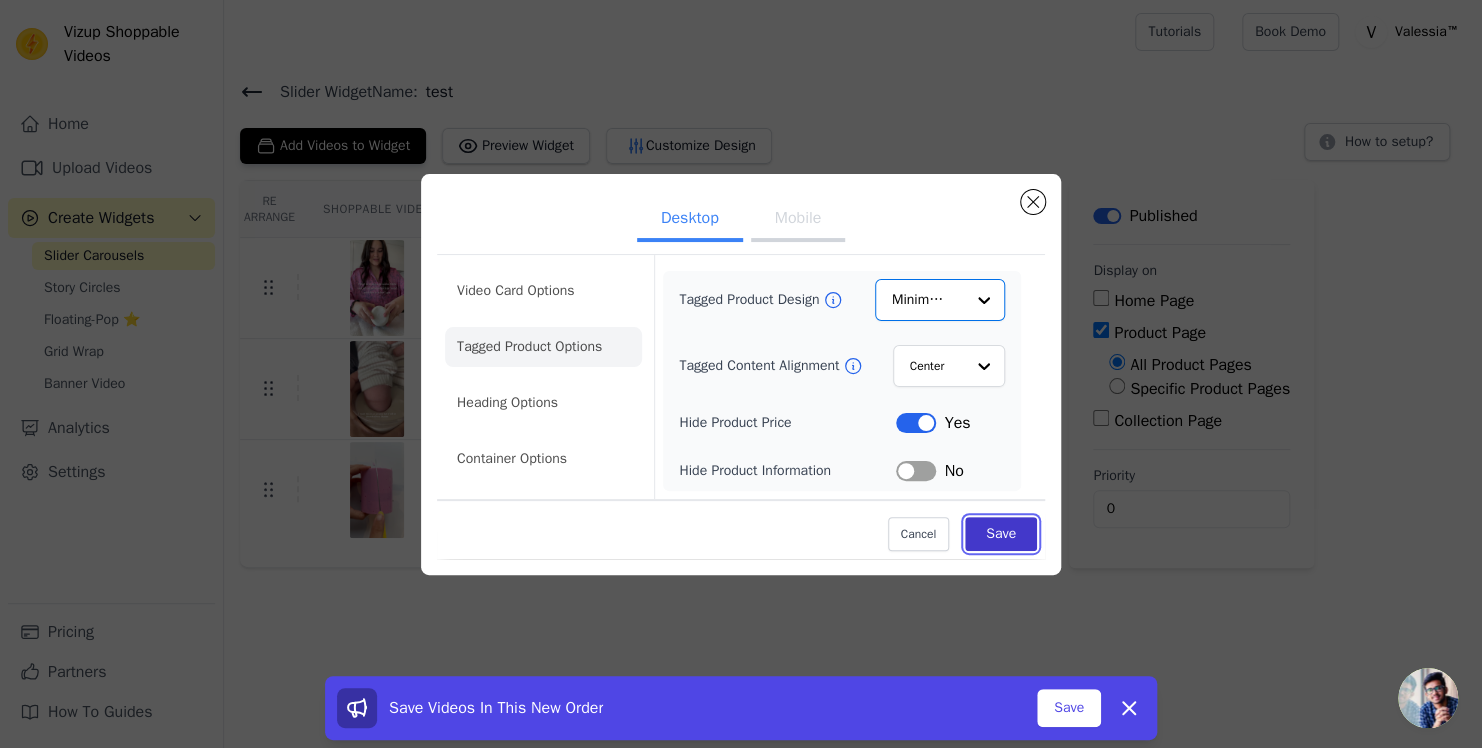 click on "Save" at bounding box center (1001, 534) 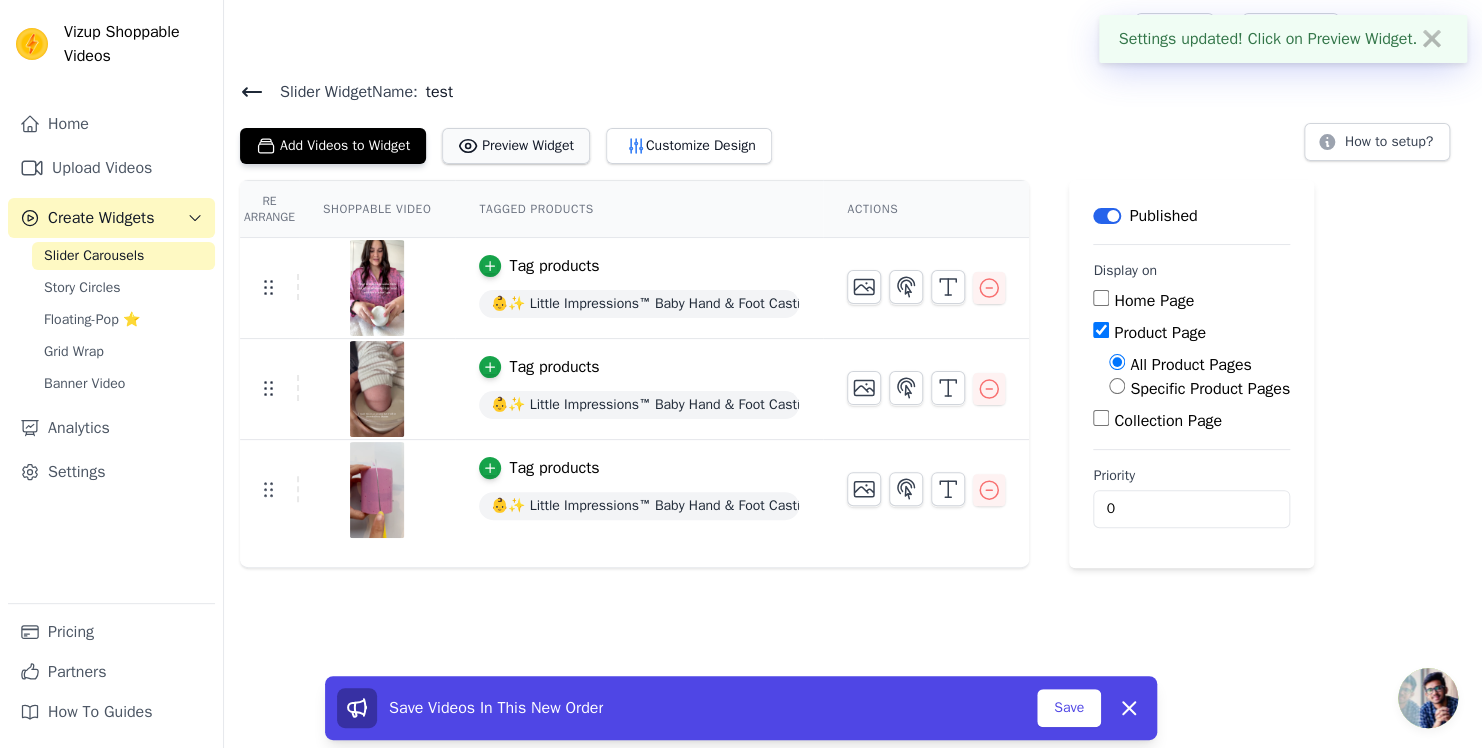 click on "Preview Widget" at bounding box center (516, 146) 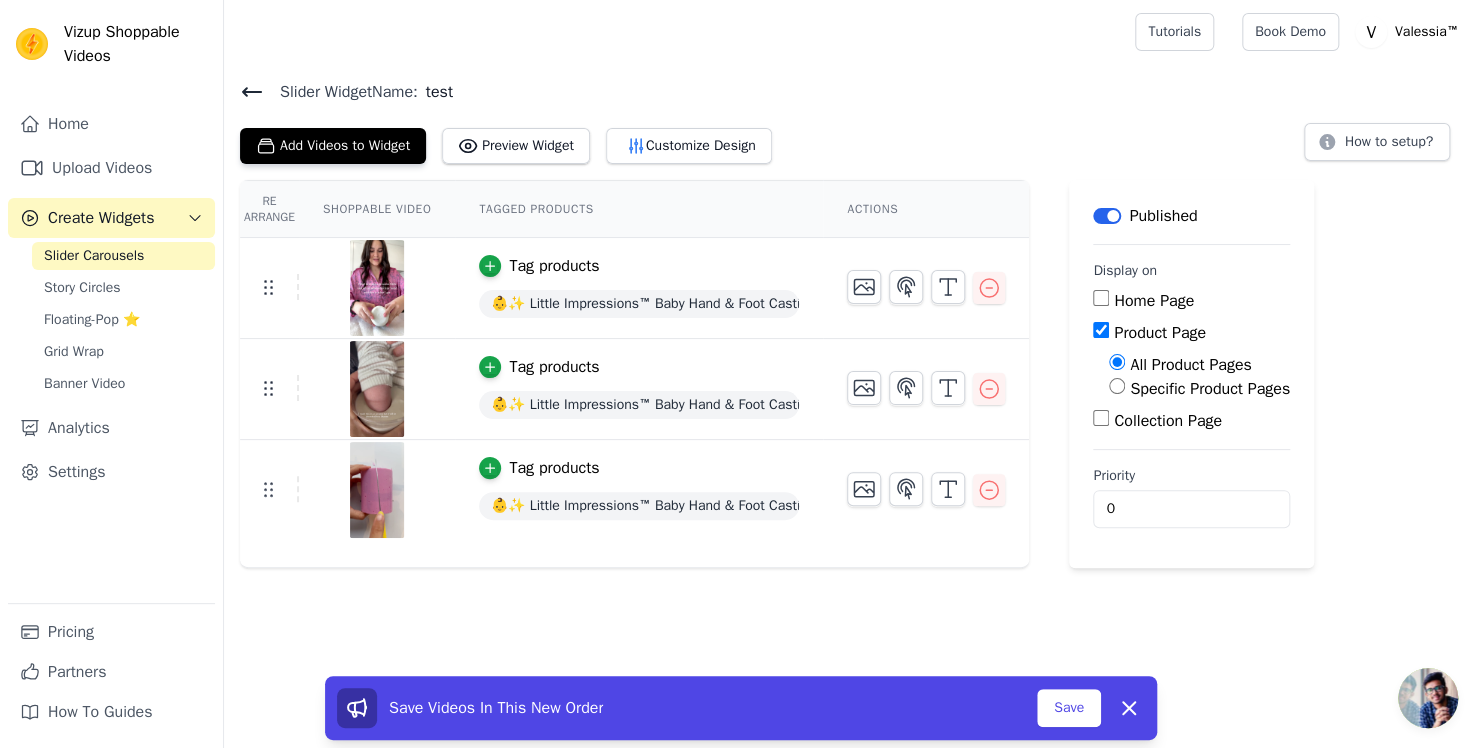 click on "Slider Widget  Name:   test
Add Videos to Widget
Preview Widget       Customize Design
How to setup?" at bounding box center (853, 122) 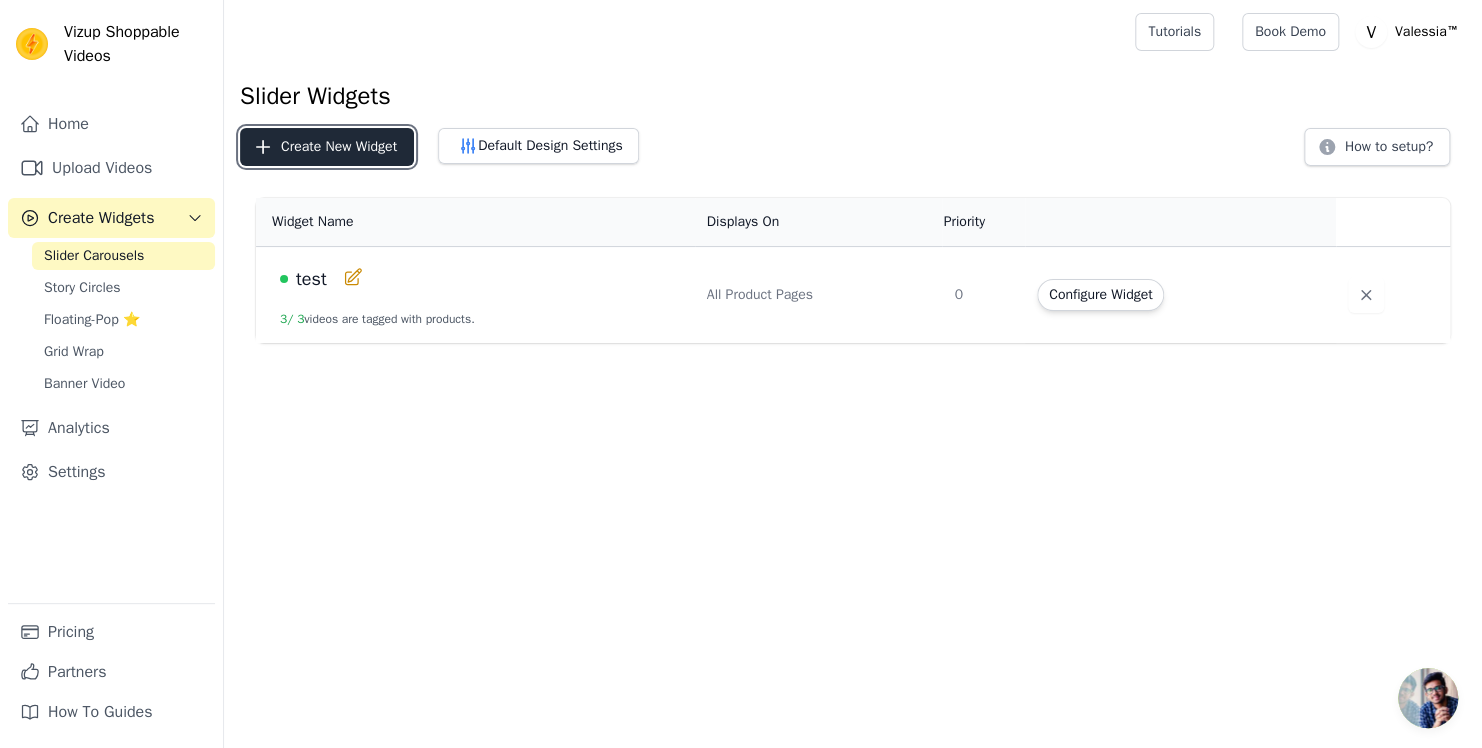 click on "Create New Widget" at bounding box center [327, 147] 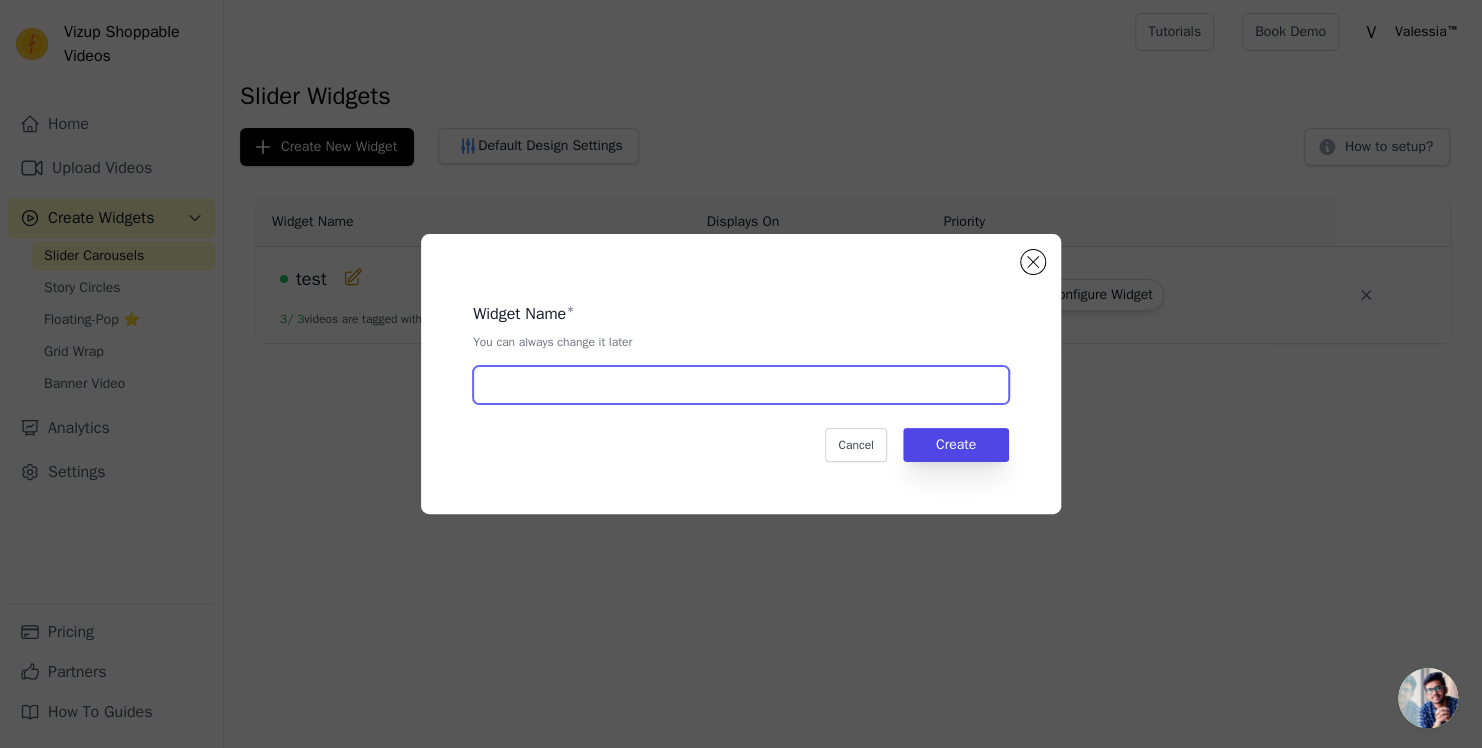 click at bounding box center (741, 385) 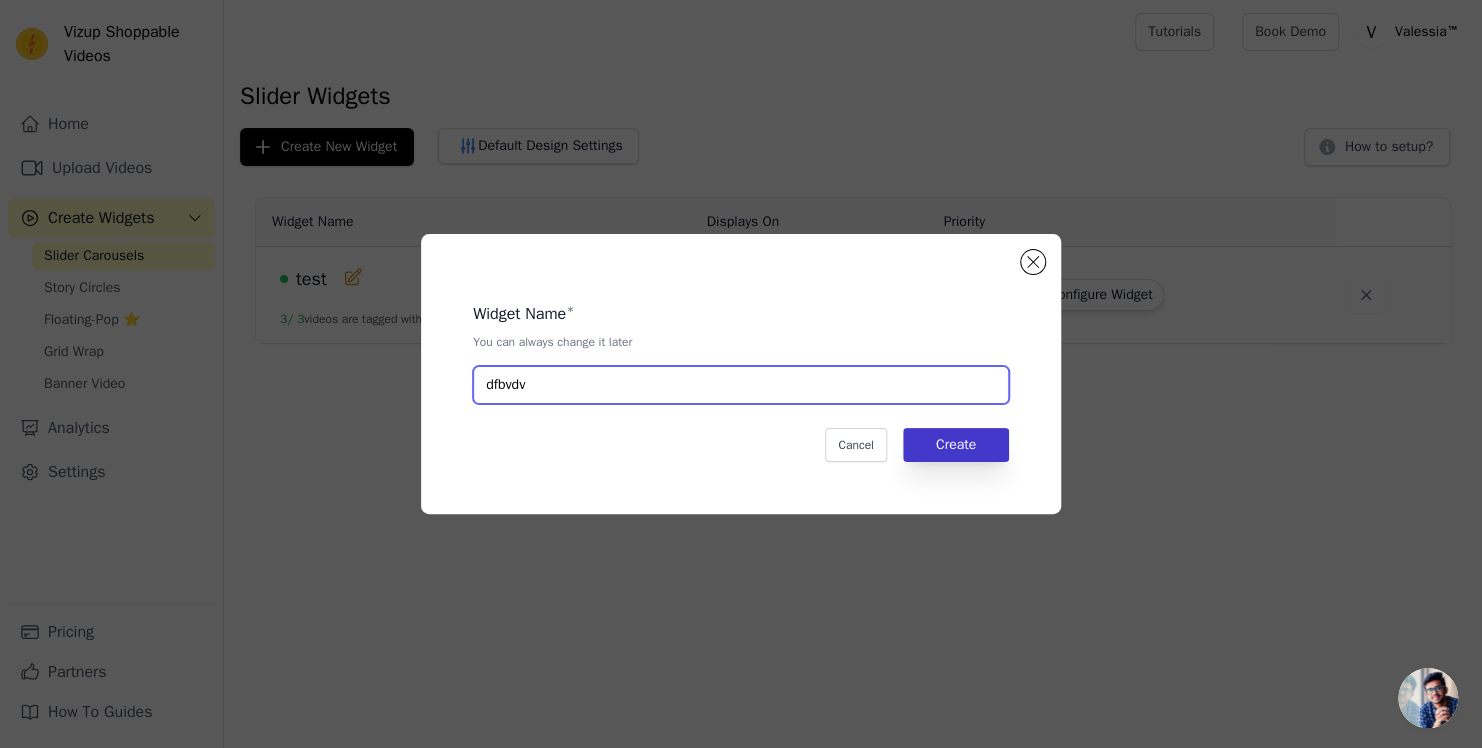 type on "dfbvdv" 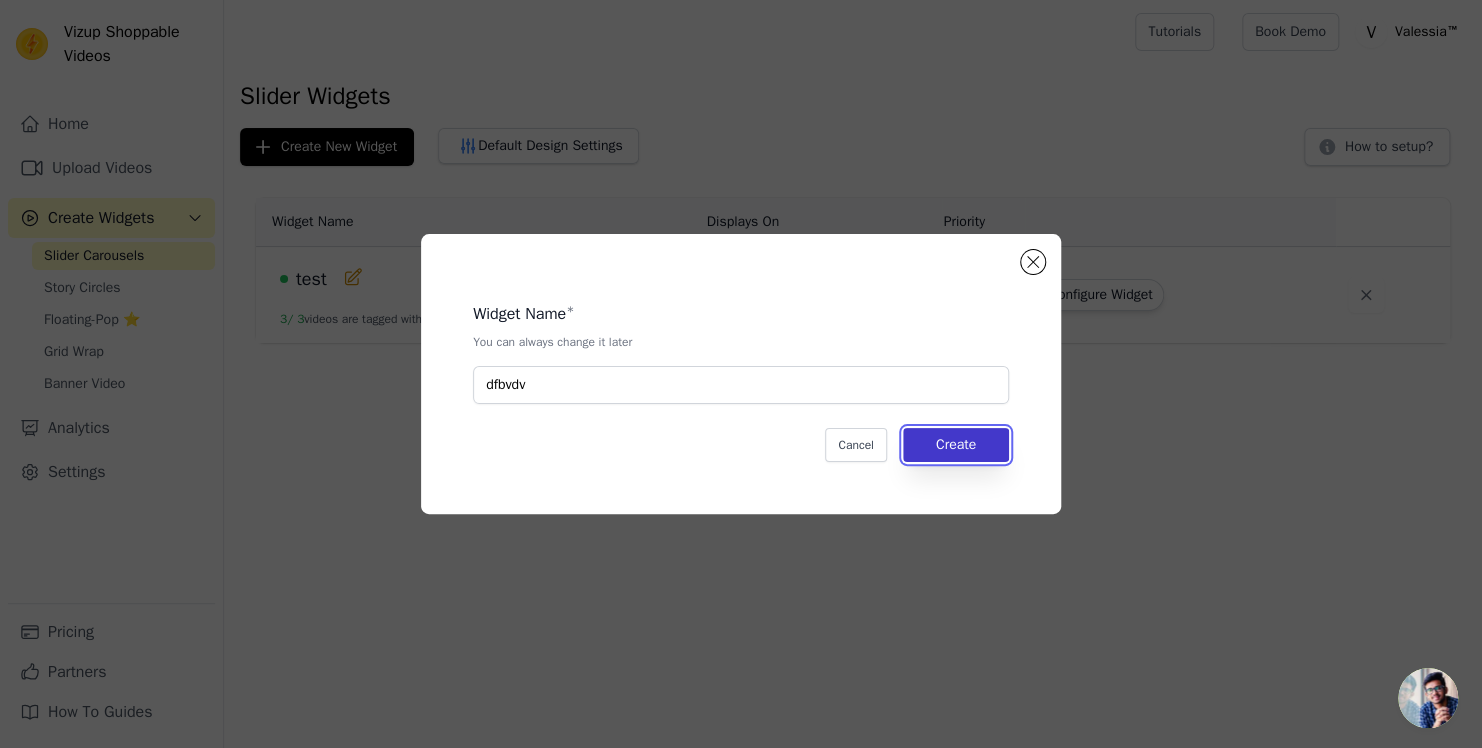 click on "Create" at bounding box center (956, 445) 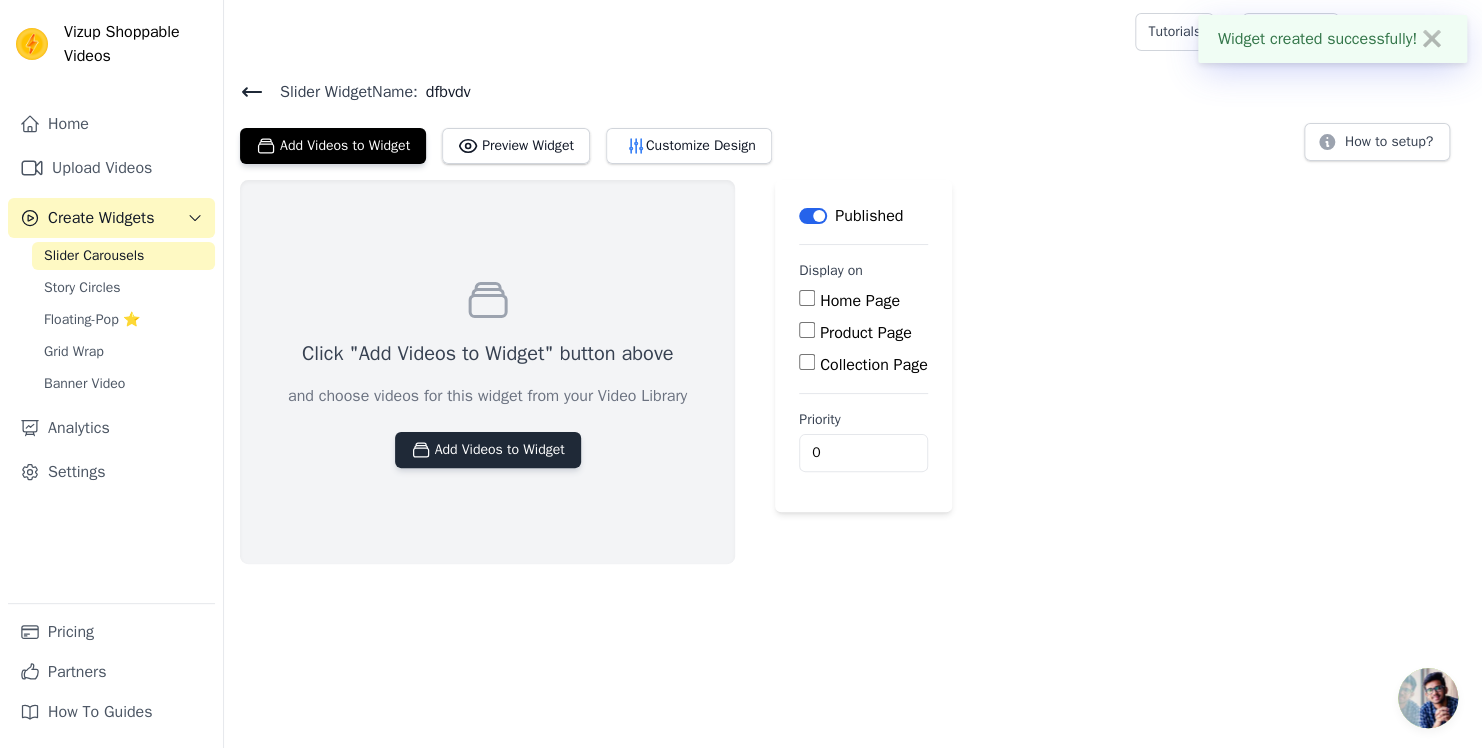 click on "Add Videos to Widget" at bounding box center (488, 450) 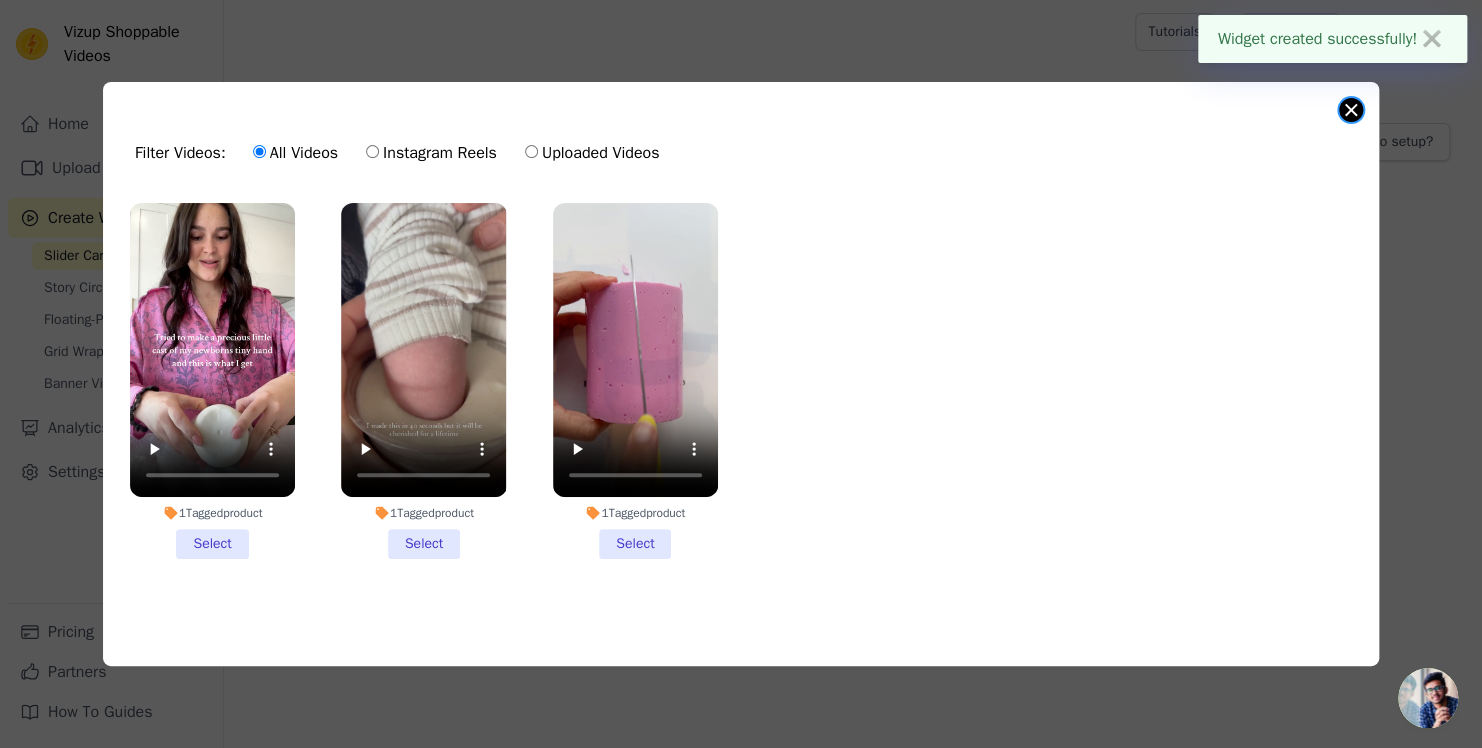 click at bounding box center (1351, 110) 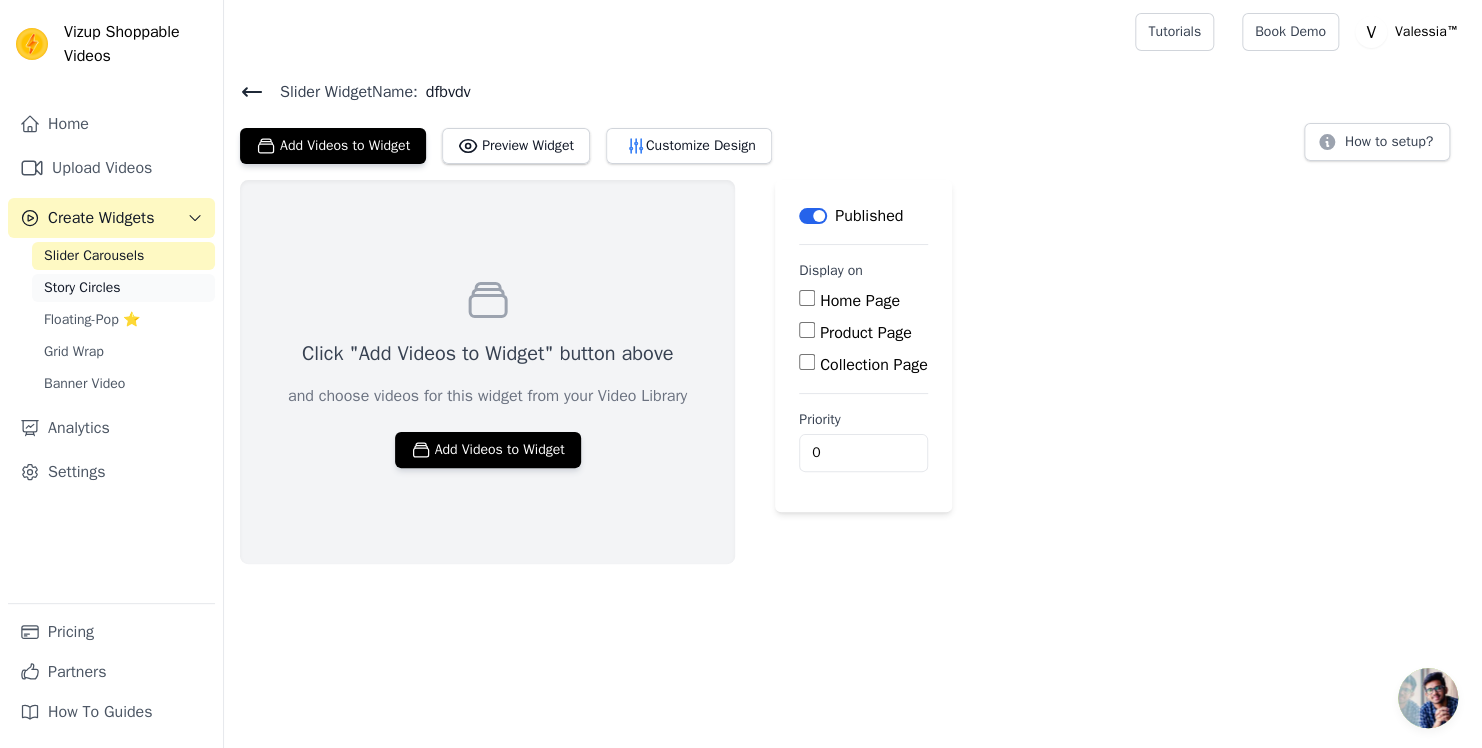 click on "Story Circles" at bounding box center [82, 288] 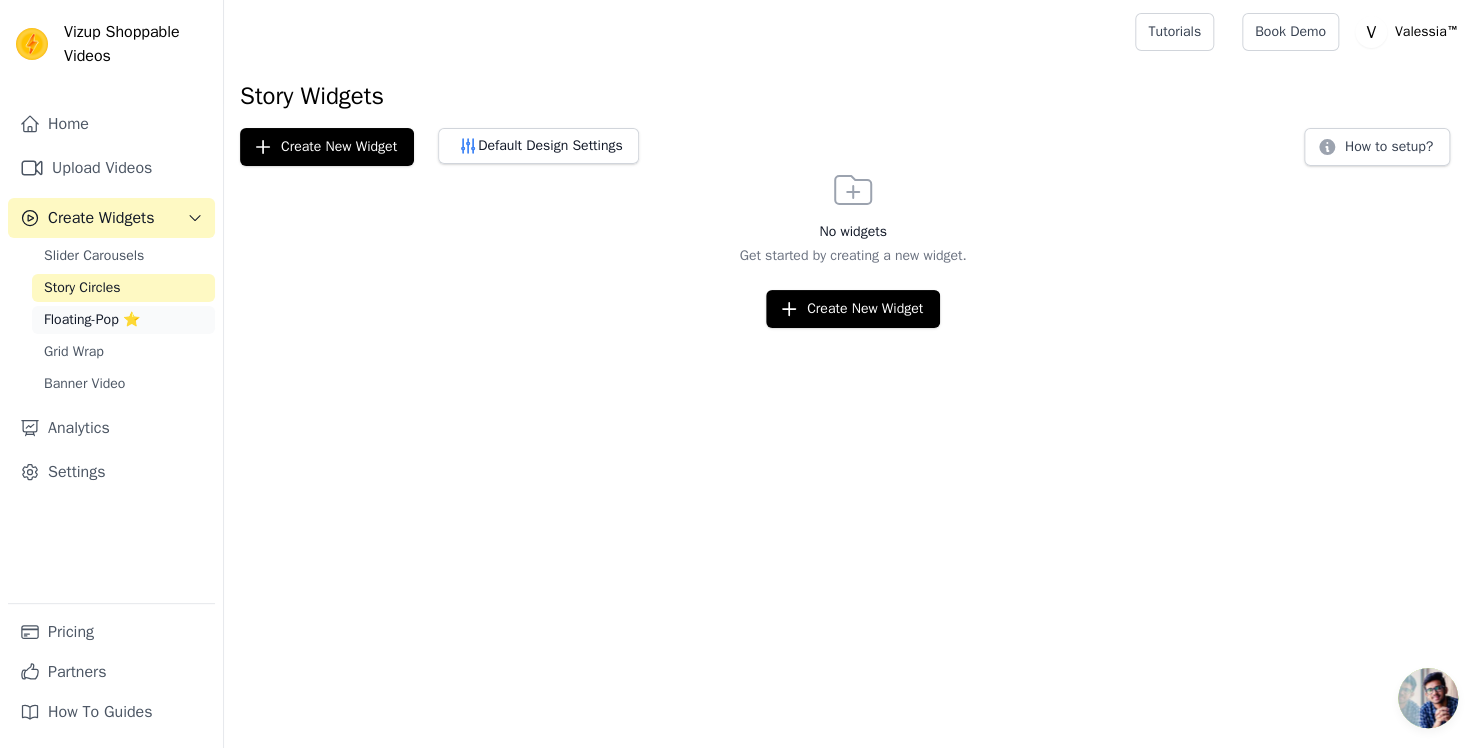 click on "Floating-Pop ⭐" at bounding box center (92, 320) 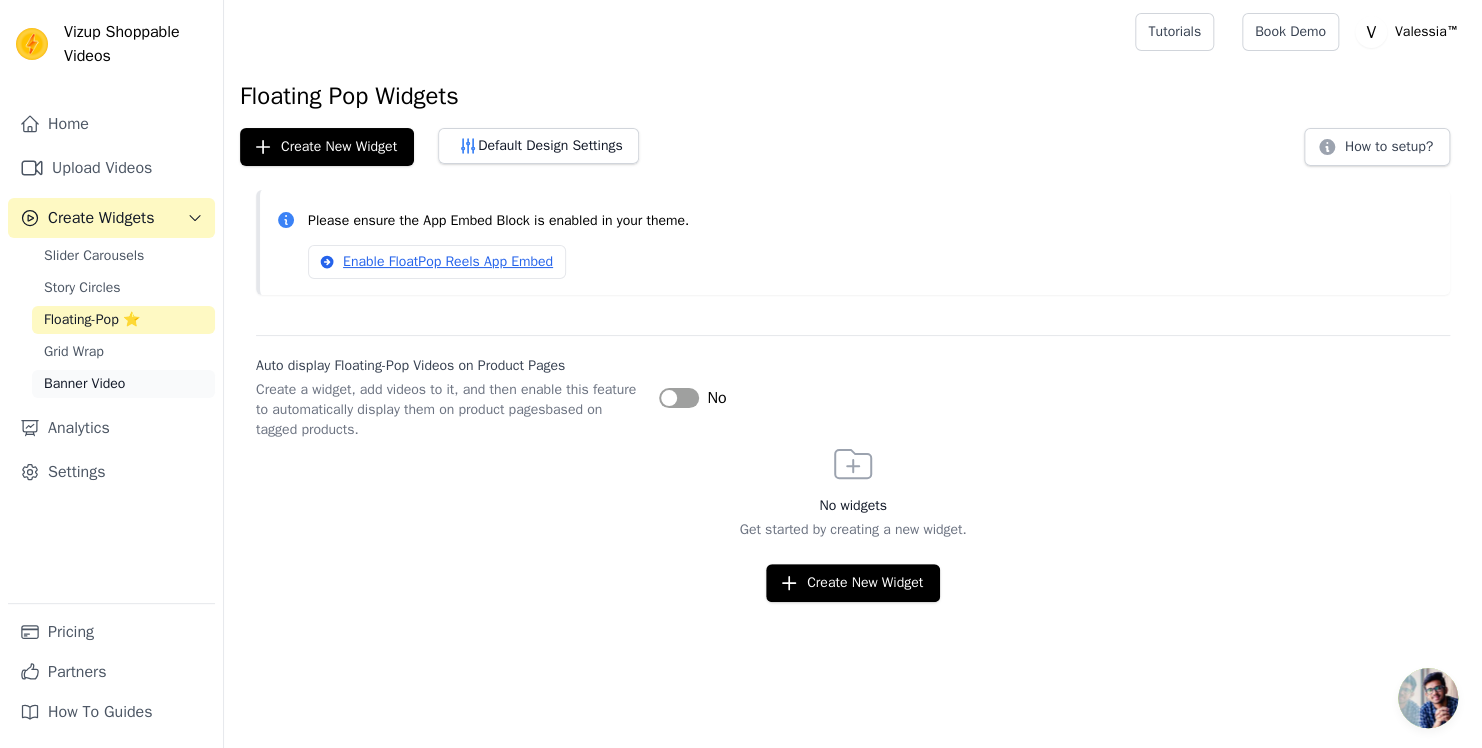 click on "Banner Video" at bounding box center (123, 384) 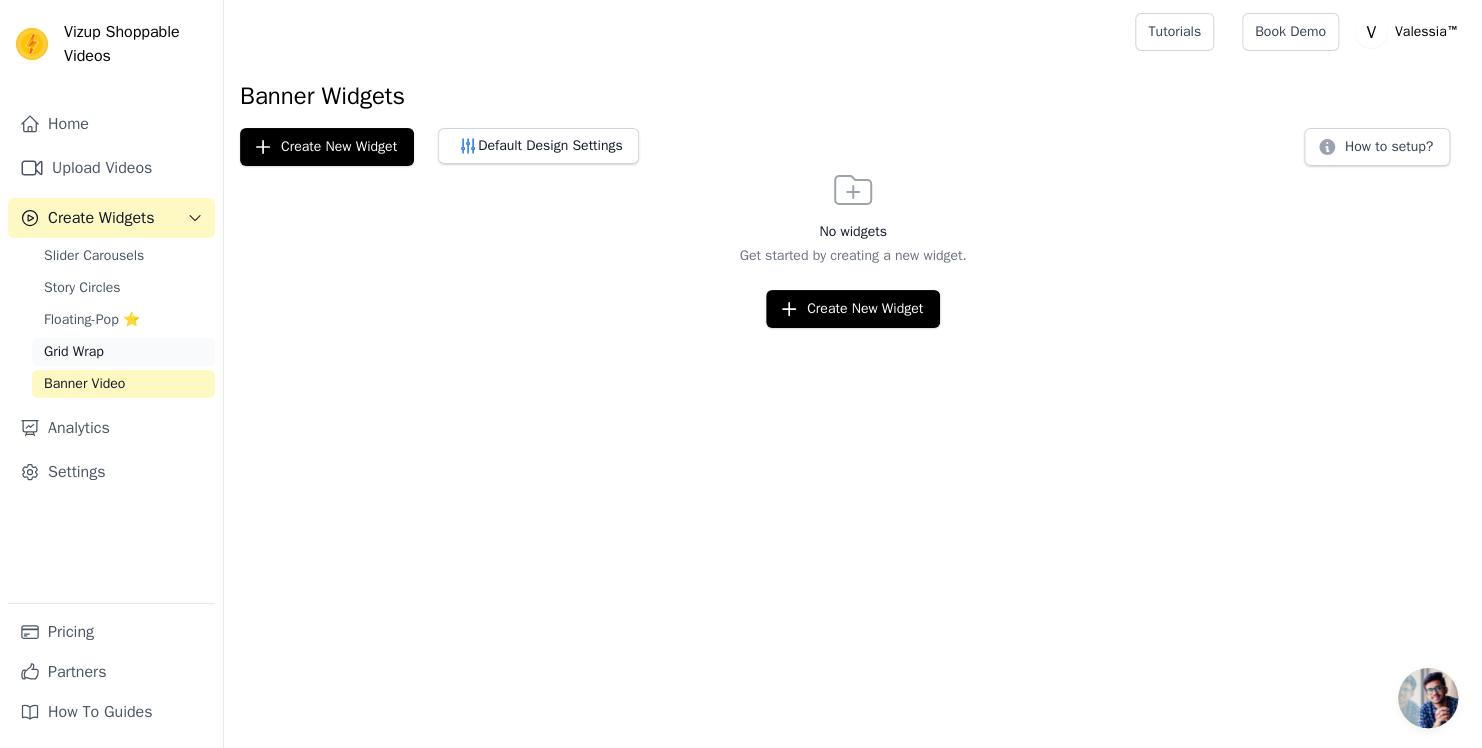 click on "Grid Wrap" at bounding box center [123, 352] 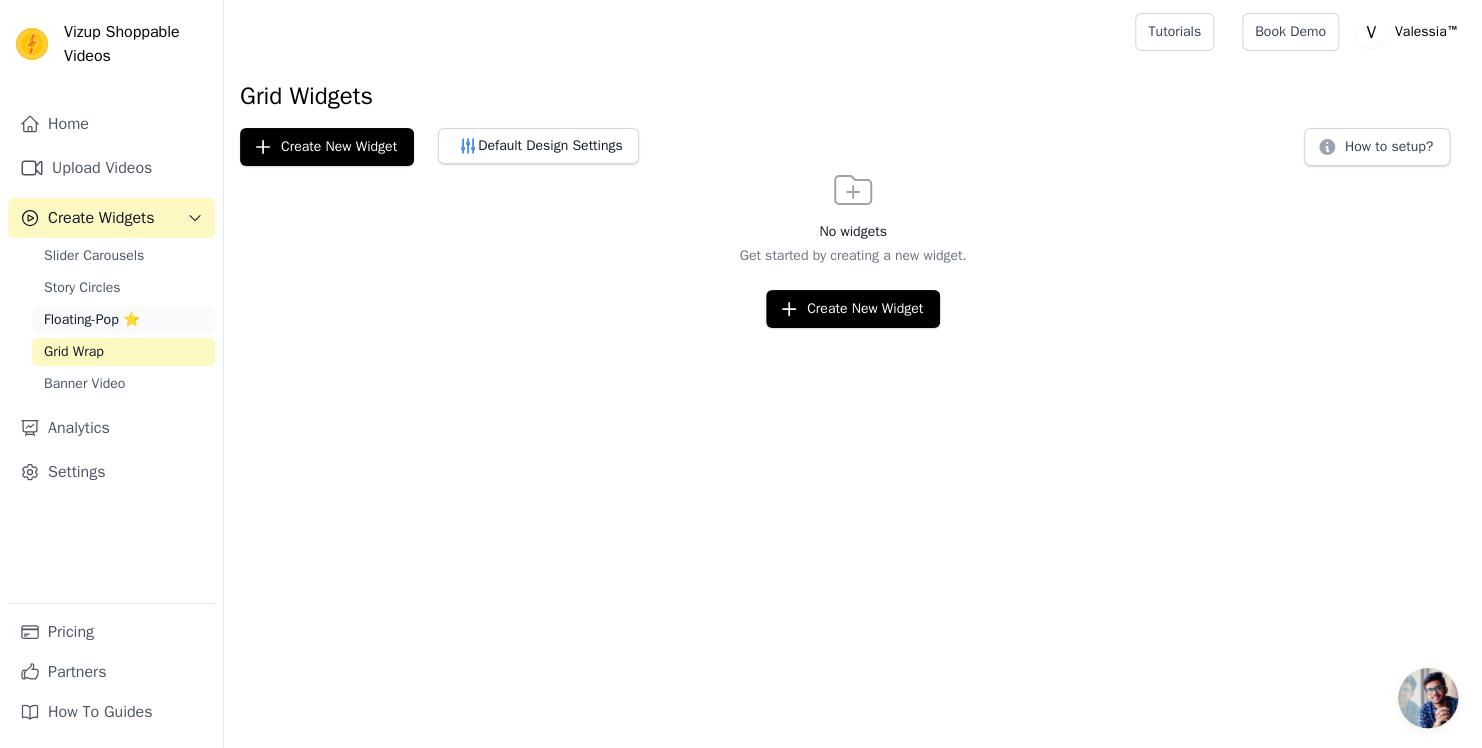 click on "Floating-Pop ⭐" at bounding box center (92, 320) 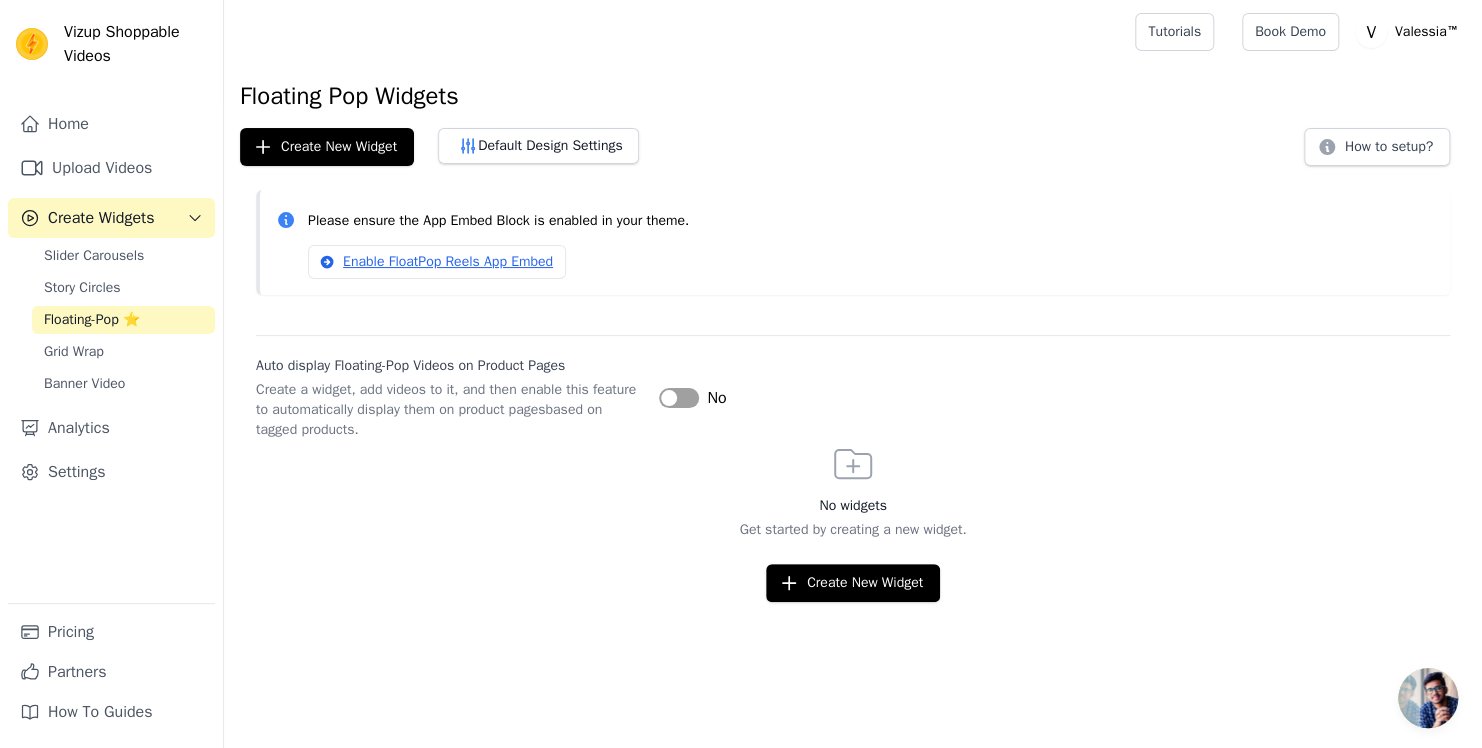 drag, startPoint x: 367, startPoint y: 274, endPoint x: 274, endPoint y: 301, distance: 96.84007 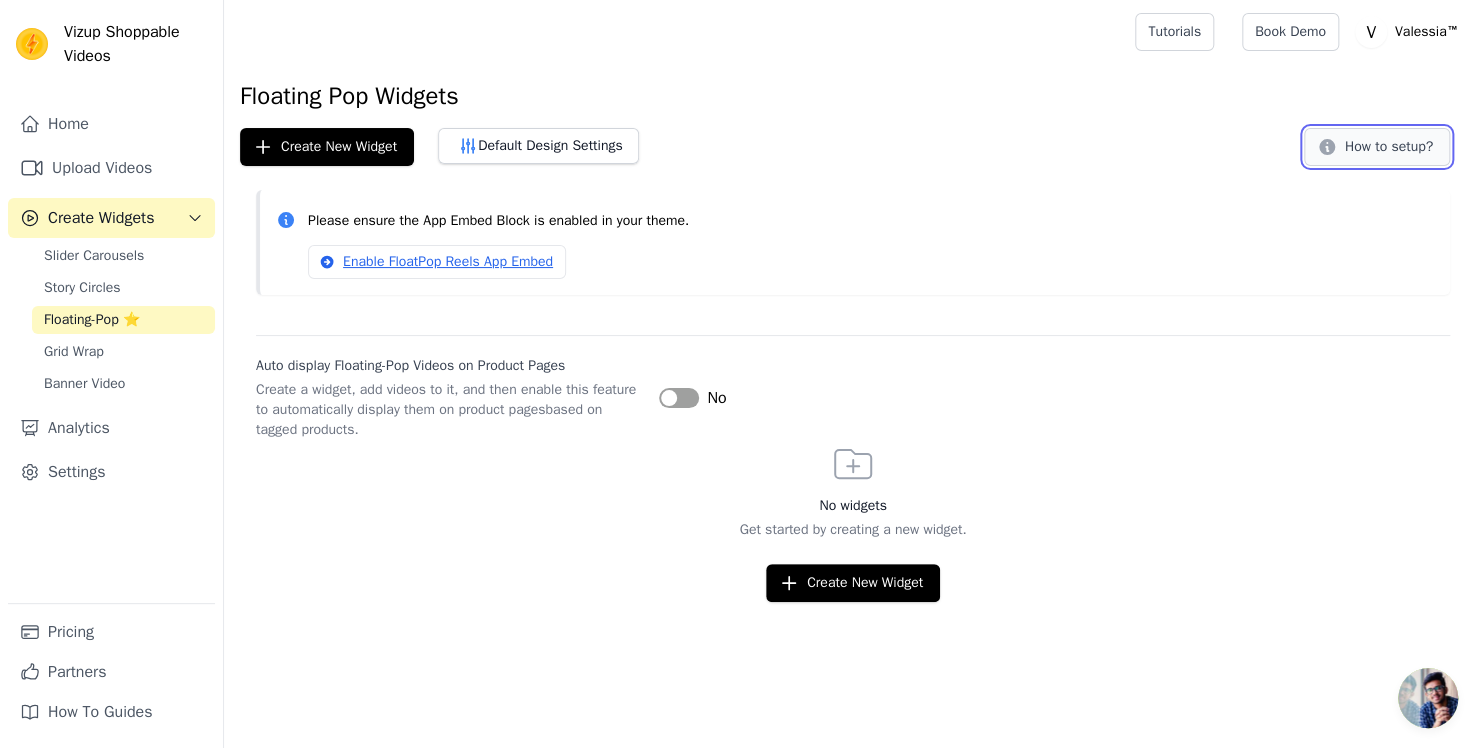 click on "How to setup?" at bounding box center (1377, 147) 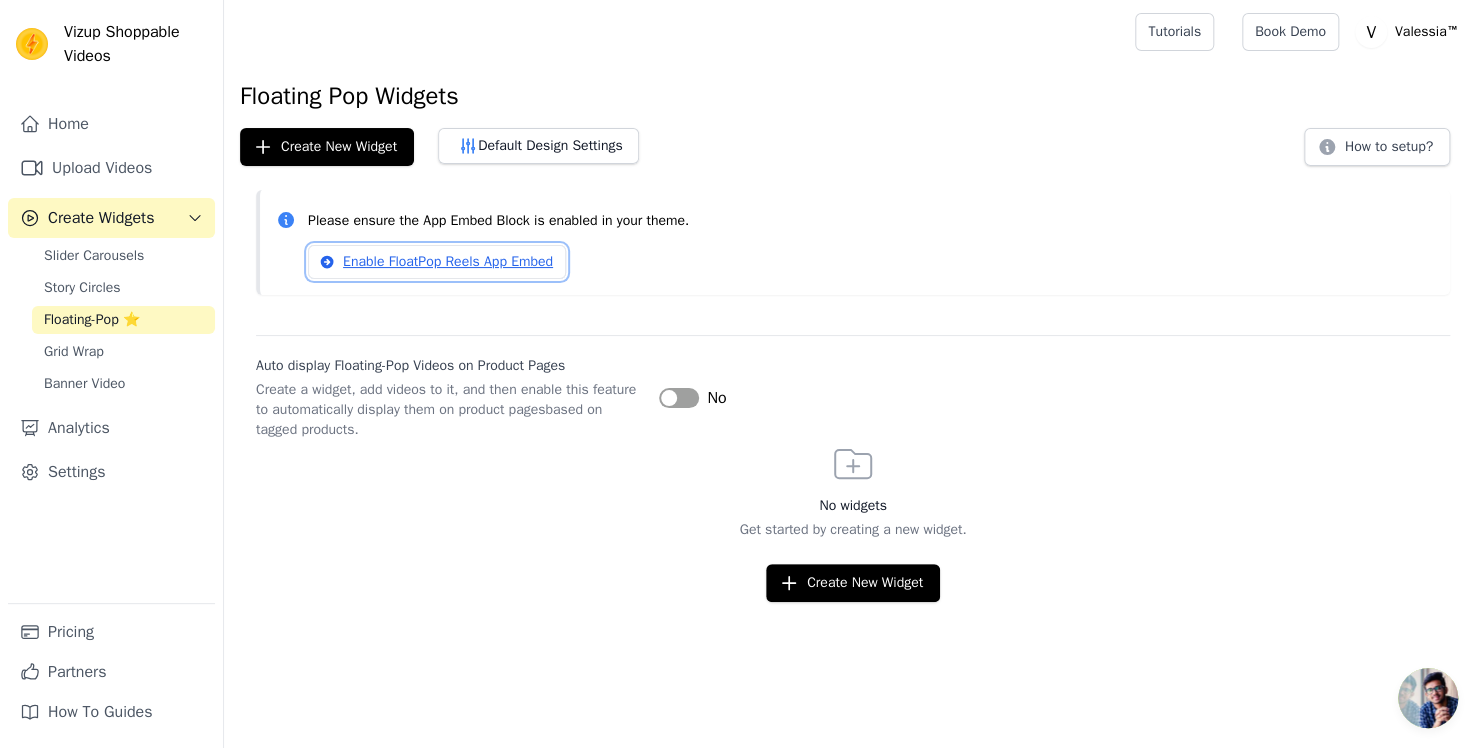 click on "Enable FloatPop Reels App Embed" at bounding box center [437, 262] 